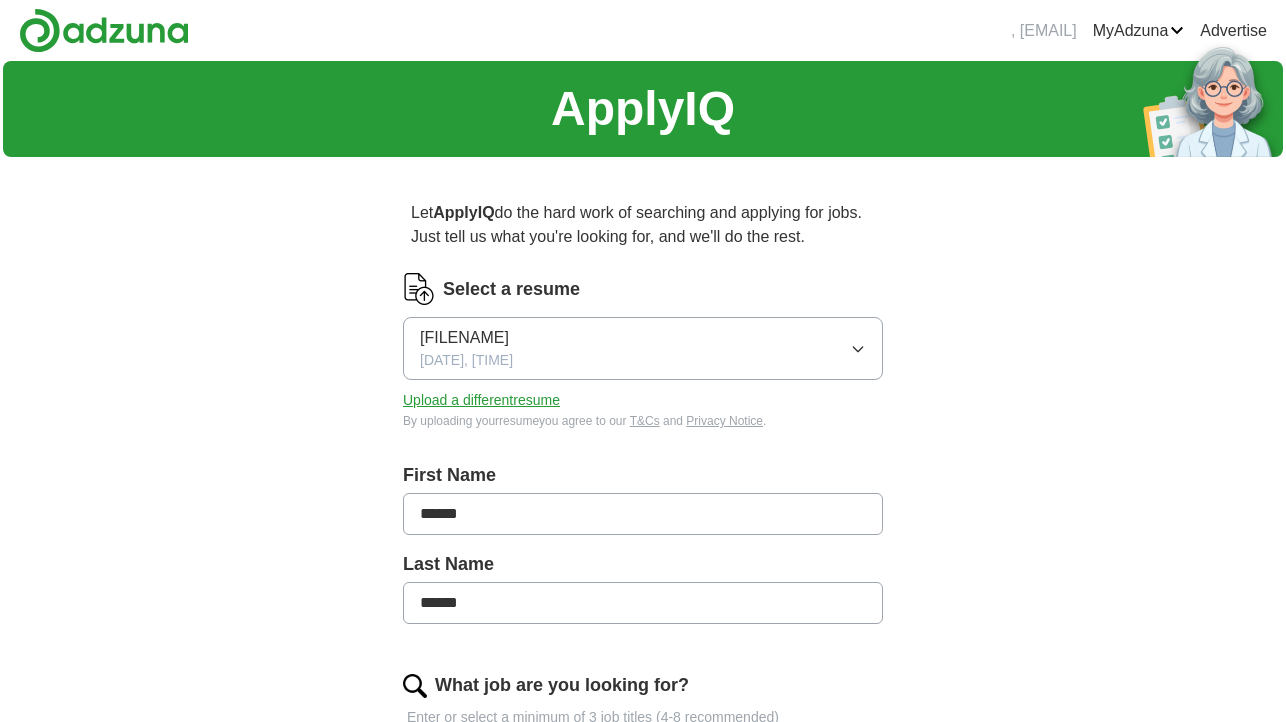scroll, scrollTop: 0, scrollLeft: 0, axis: both 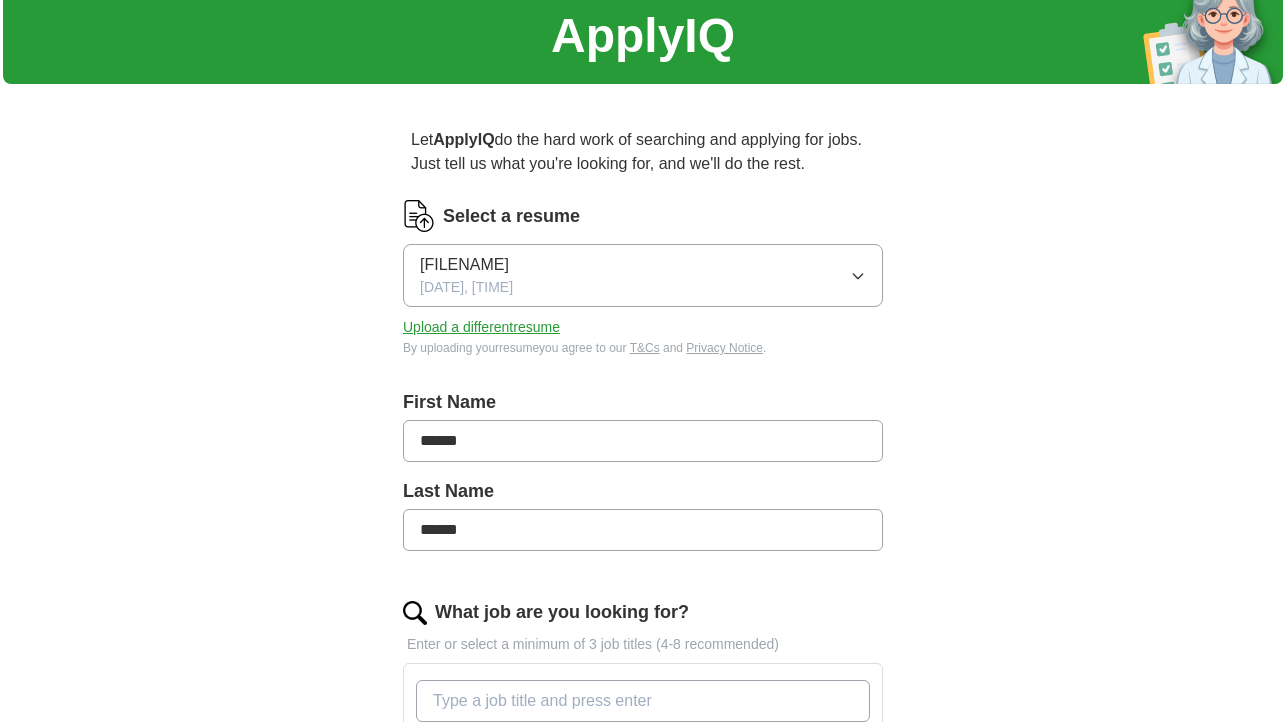 click on "[FILENAME] [DATE], [TIME]" at bounding box center (466, 275) 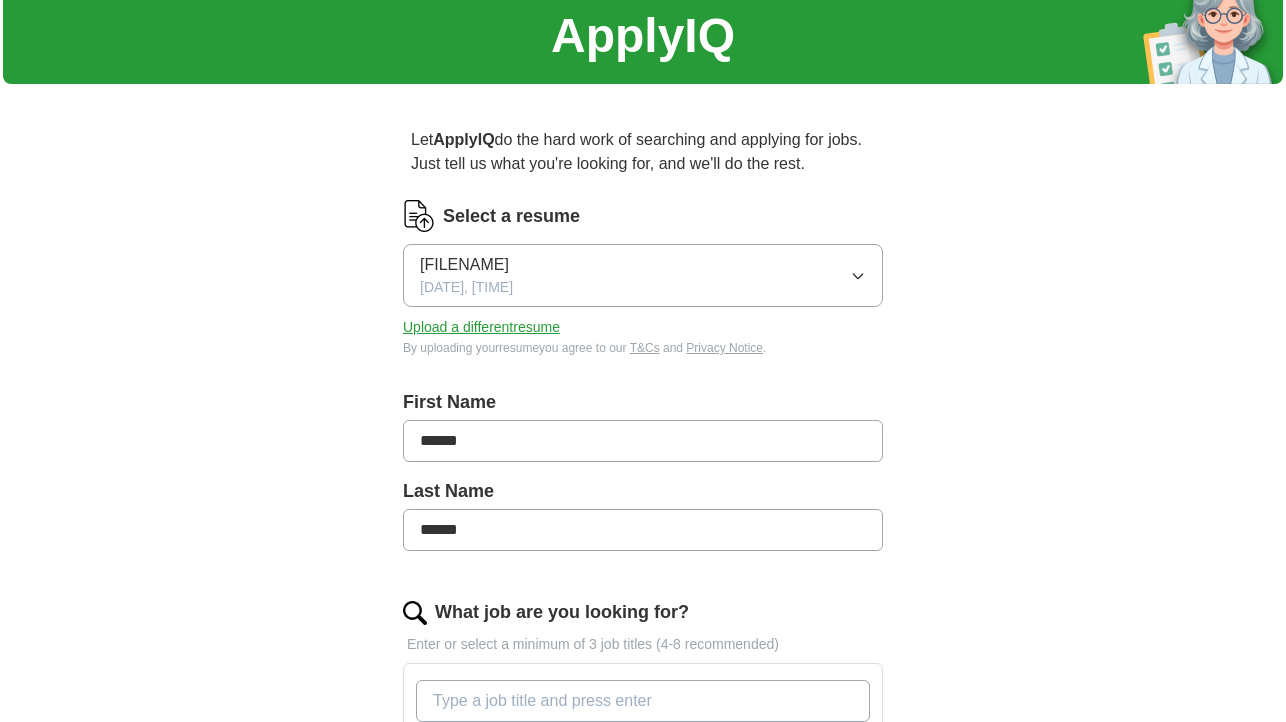 click on "Select a resume [FILENAME] [DATE], [TIME] Upload a different resume By uploading your resume you agree to our T&Cs and Privacy Notice . First Name ****** Last Name ****** What job are you looking for? Enter or select a minimum of 3 job titles (4-8 recommended) Where do you want to work? 25 mile radius Advanced Start applying for jobs By registering, you consent to us applying to suitable jobs for you" at bounding box center (643, 657) 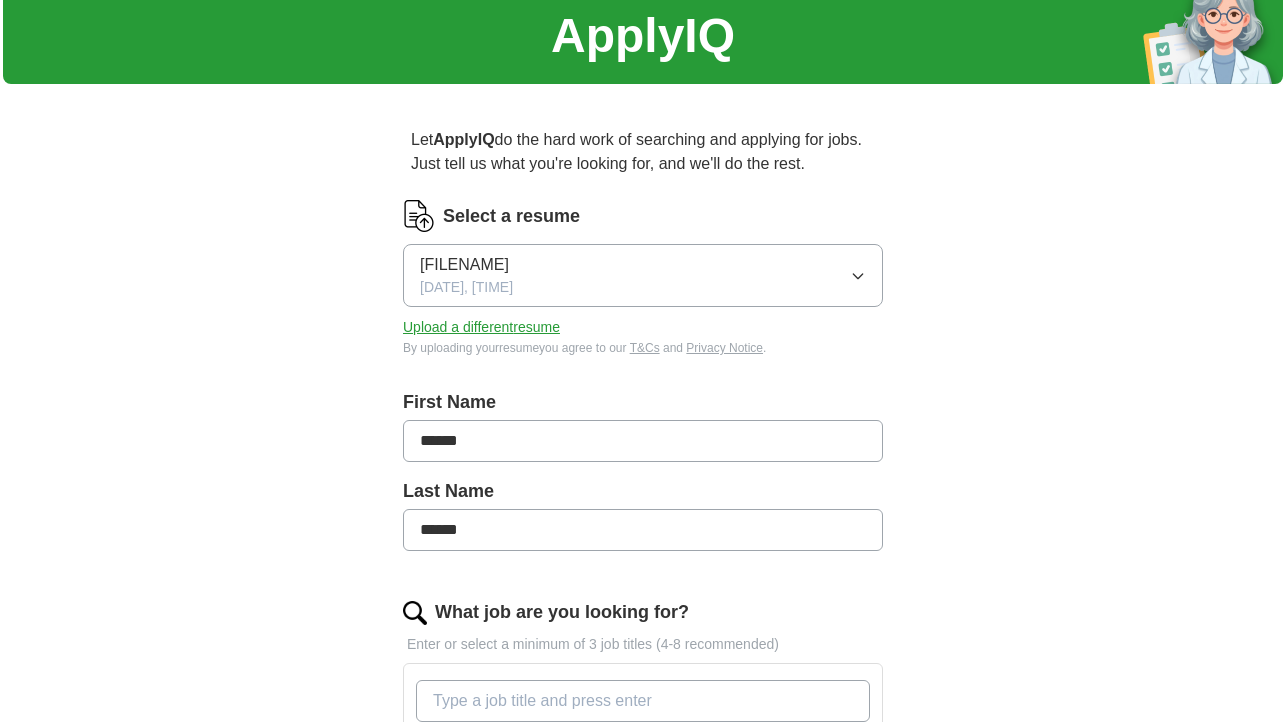click on "Upload a different  resume" at bounding box center [481, 327] 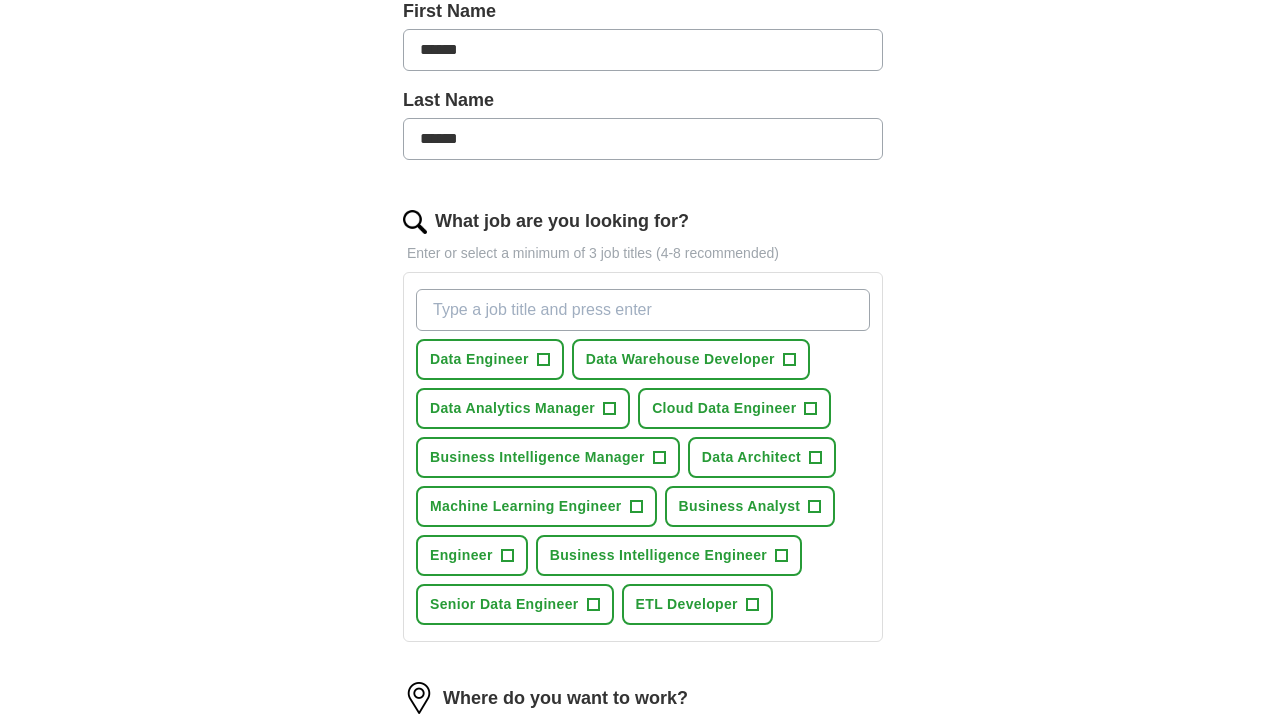 scroll, scrollTop: 478, scrollLeft: 0, axis: vertical 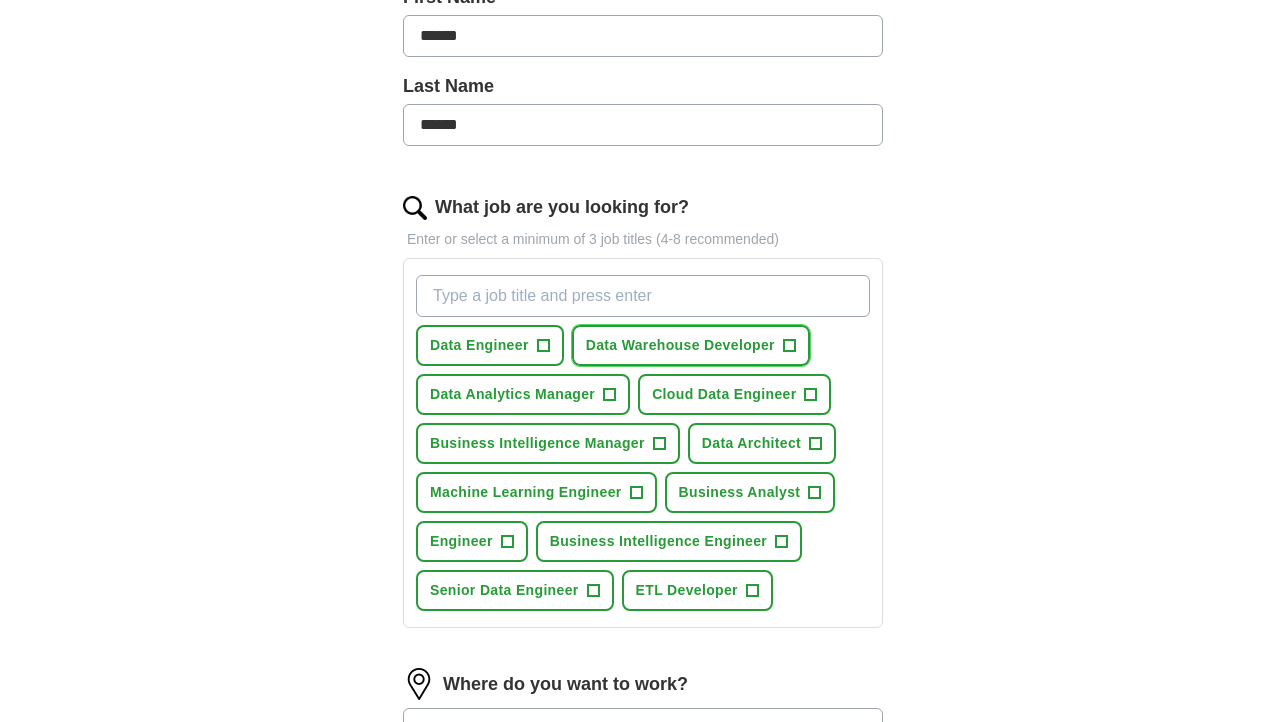 click on "Data Warehouse Developer" at bounding box center (680, 345) 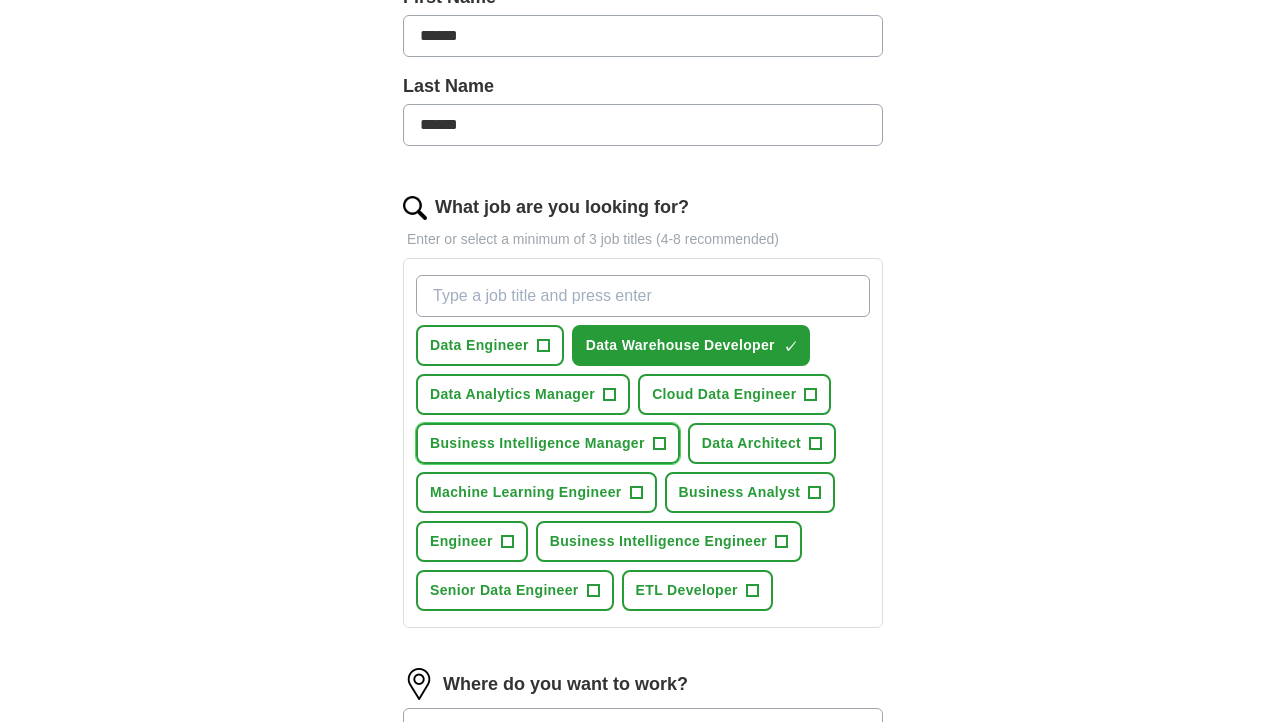 click on "Business Intelligence Manager +" at bounding box center (548, 443) 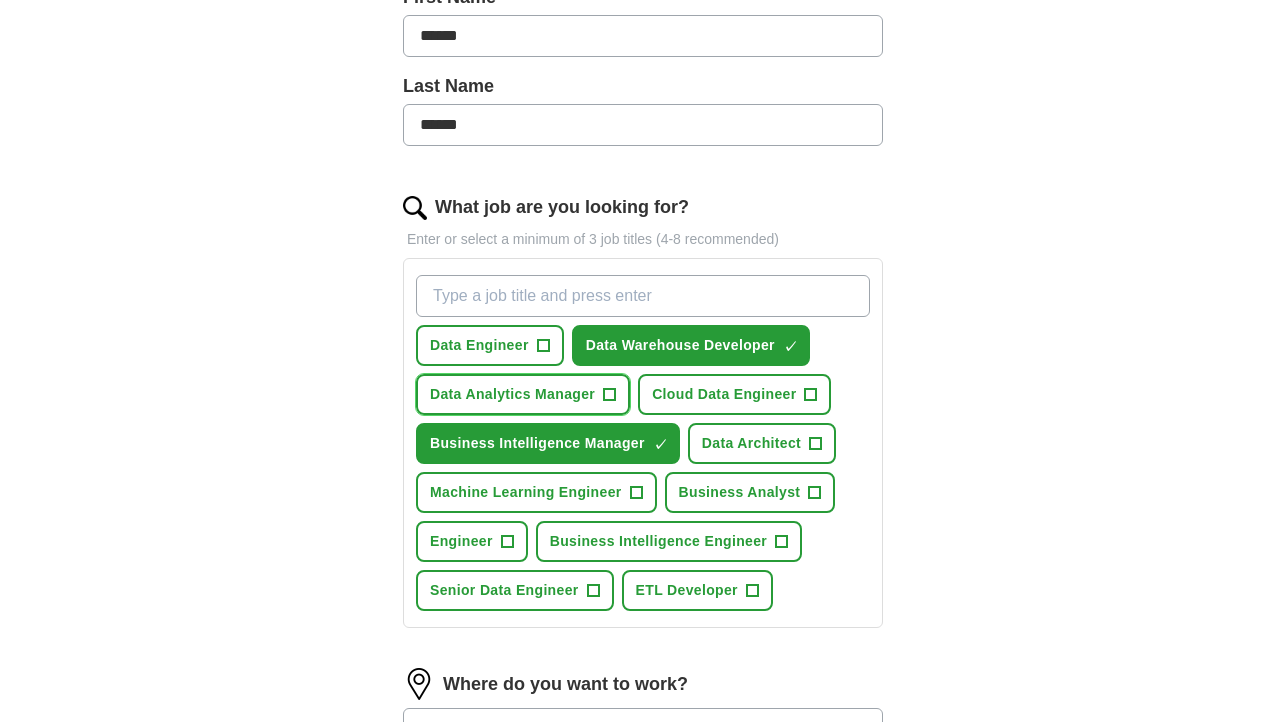 click on "Data Analytics Manager" at bounding box center [512, 394] 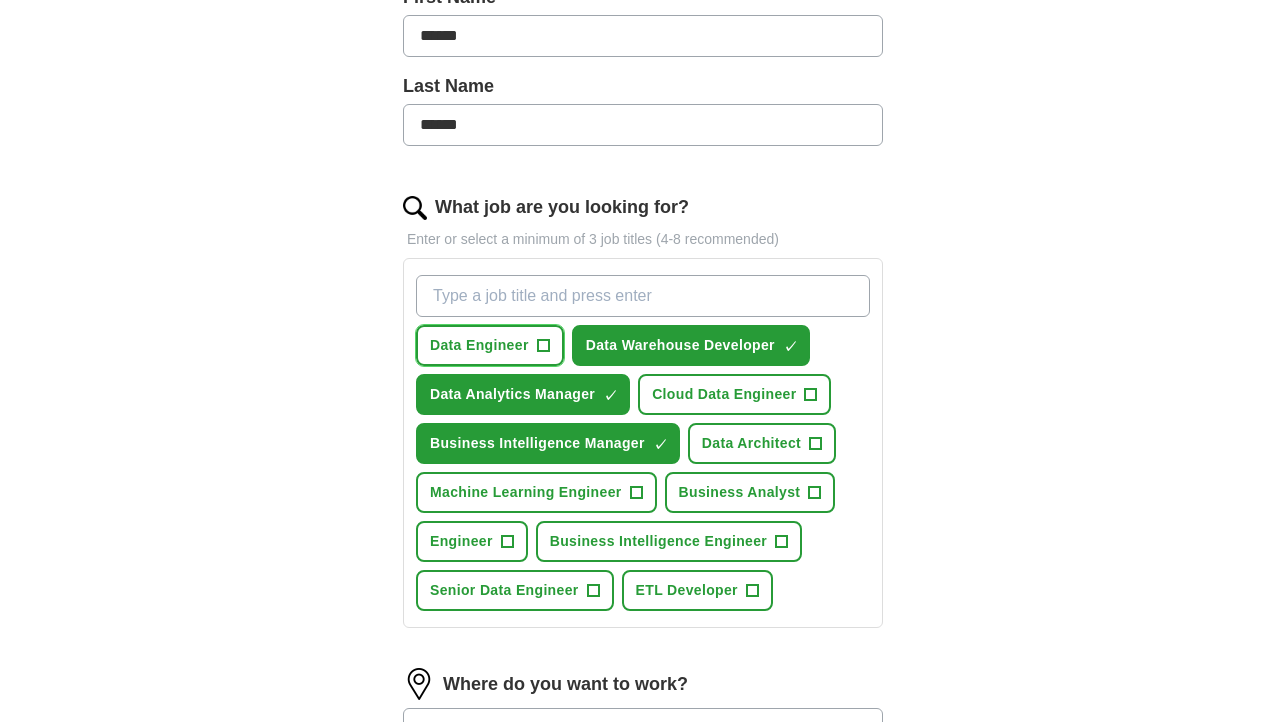 click on "Data Engineer +" at bounding box center [490, 345] 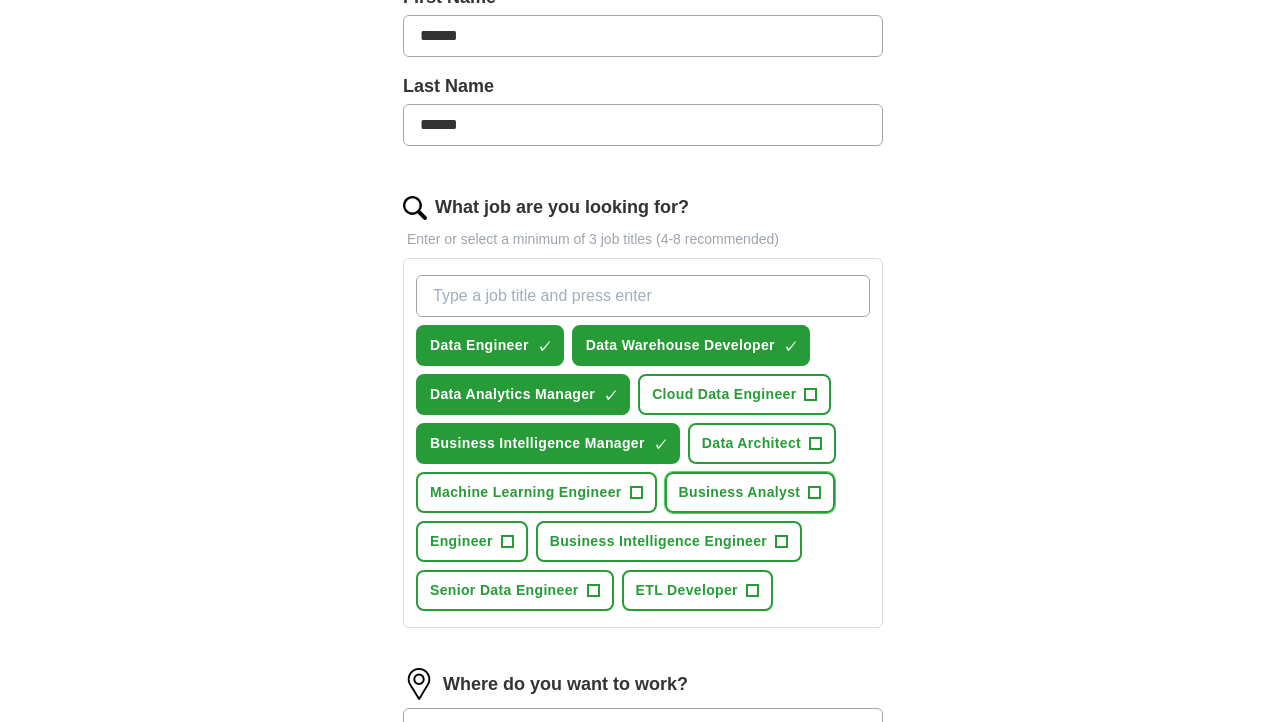 click on "Business Analyst" at bounding box center [740, 492] 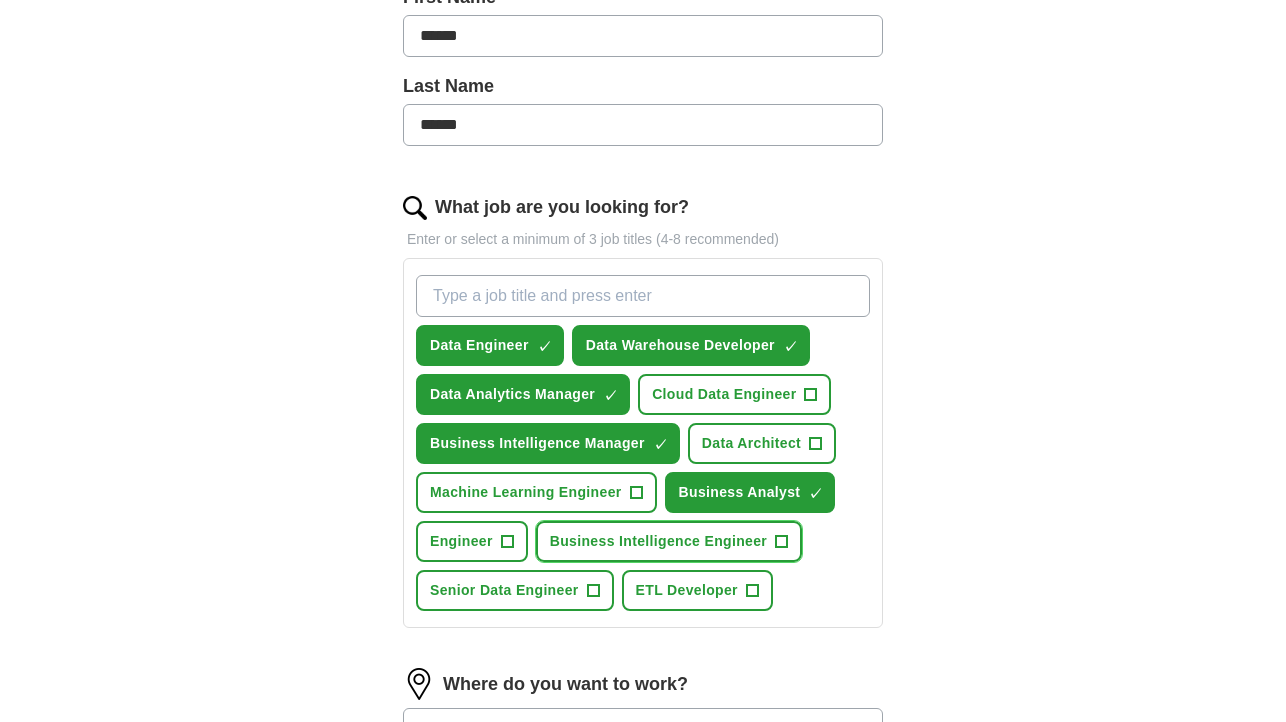 click on "Business Intelligence Engineer" at bounding box center (658, 541) 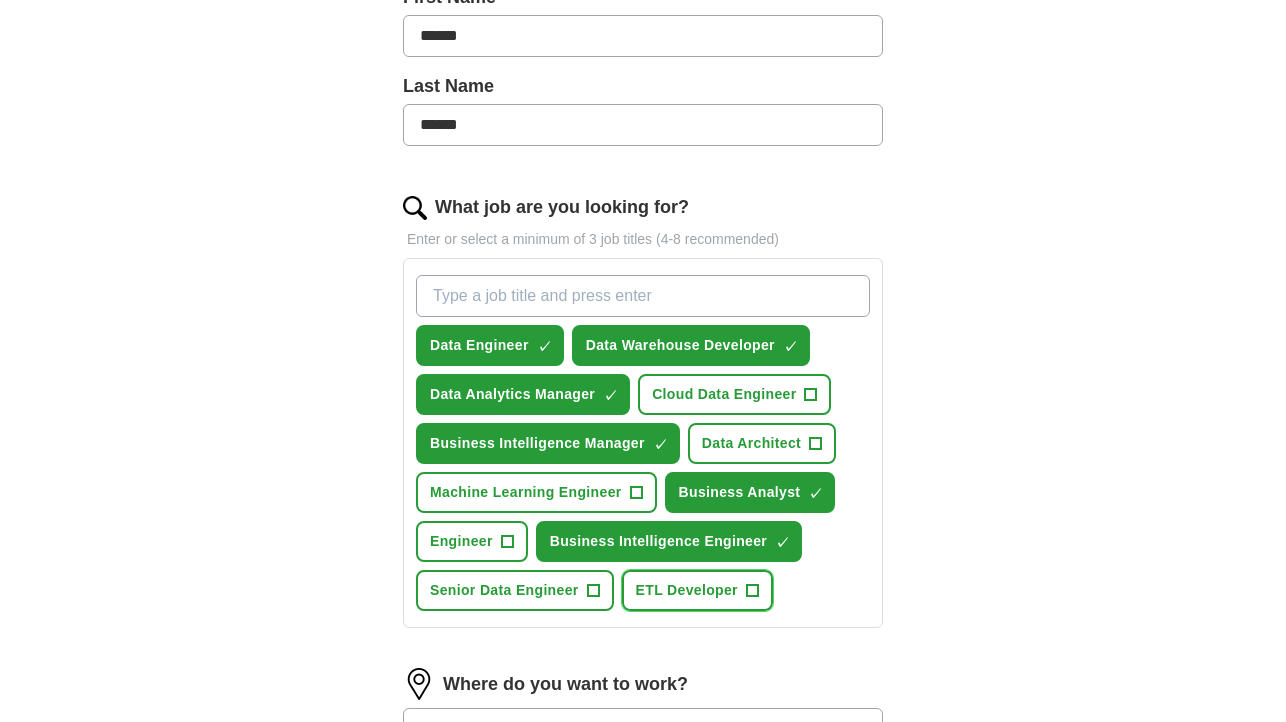 click on "ETL Developer" at bounding box center [687, 590] 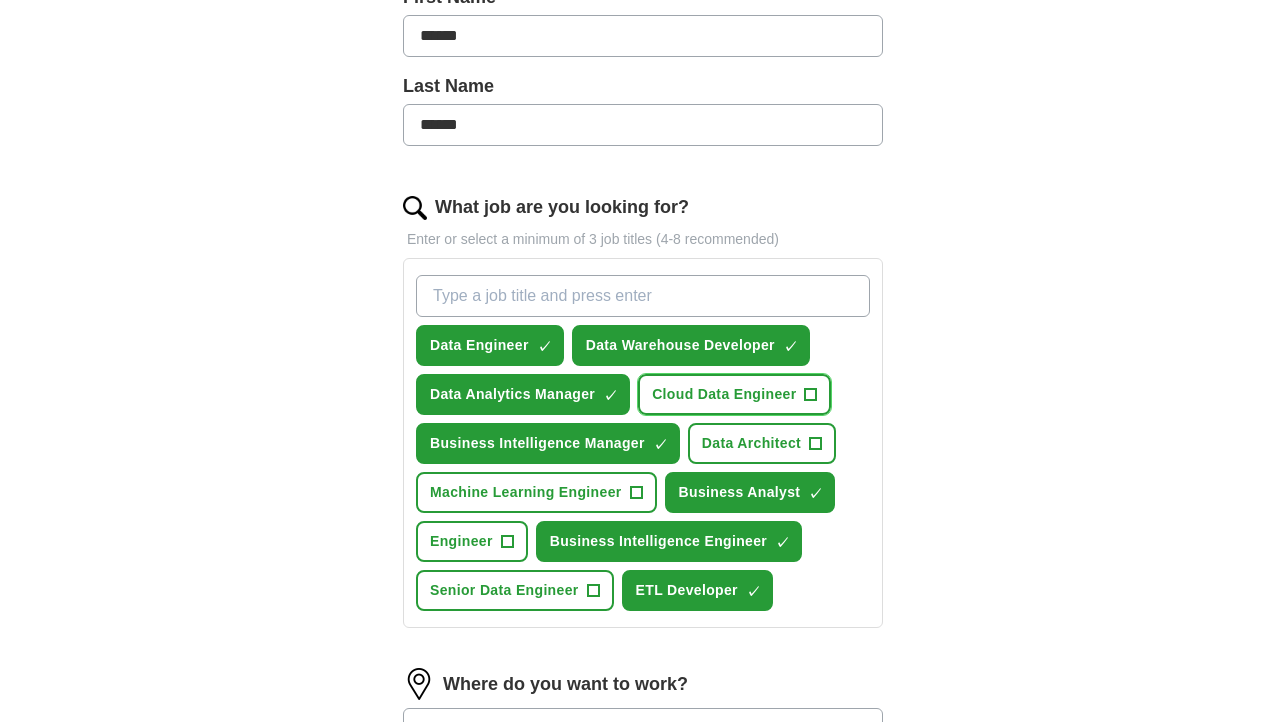 click on "Cloud Data Engineer" at bounding box center [724, 394] 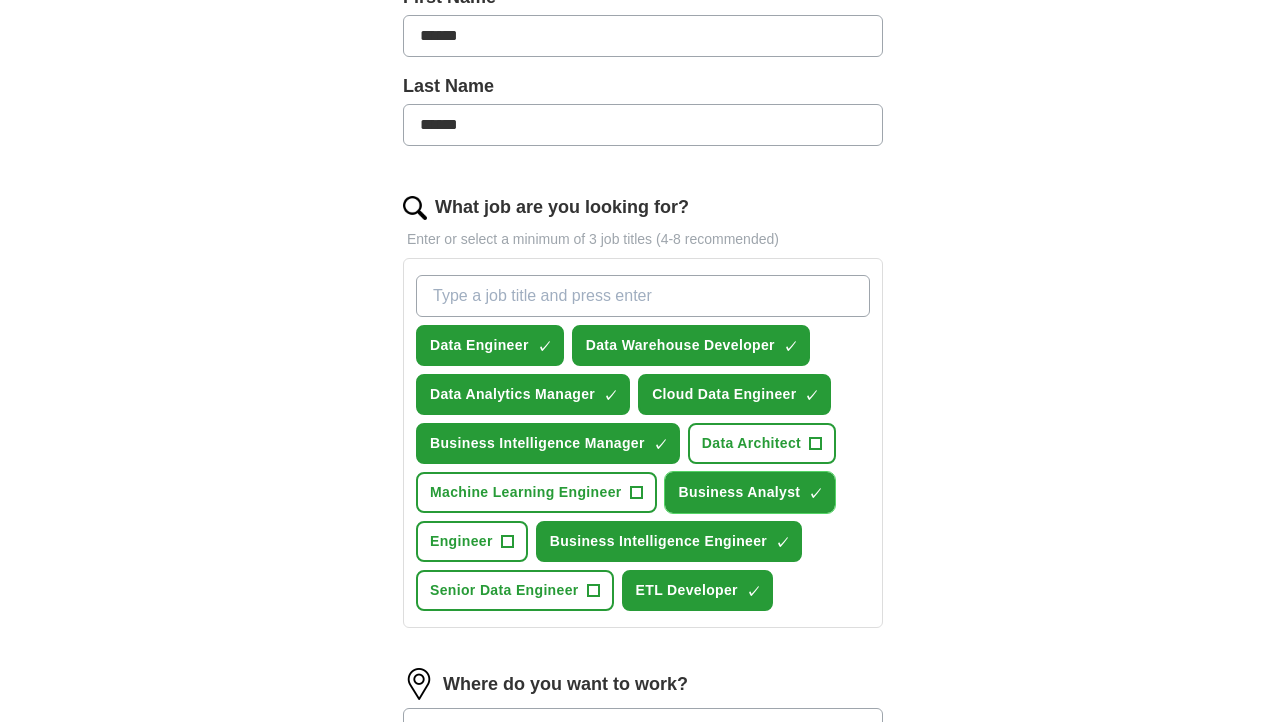 click on "Business Analyst ✓ ×" at bounding box center [750, 492] 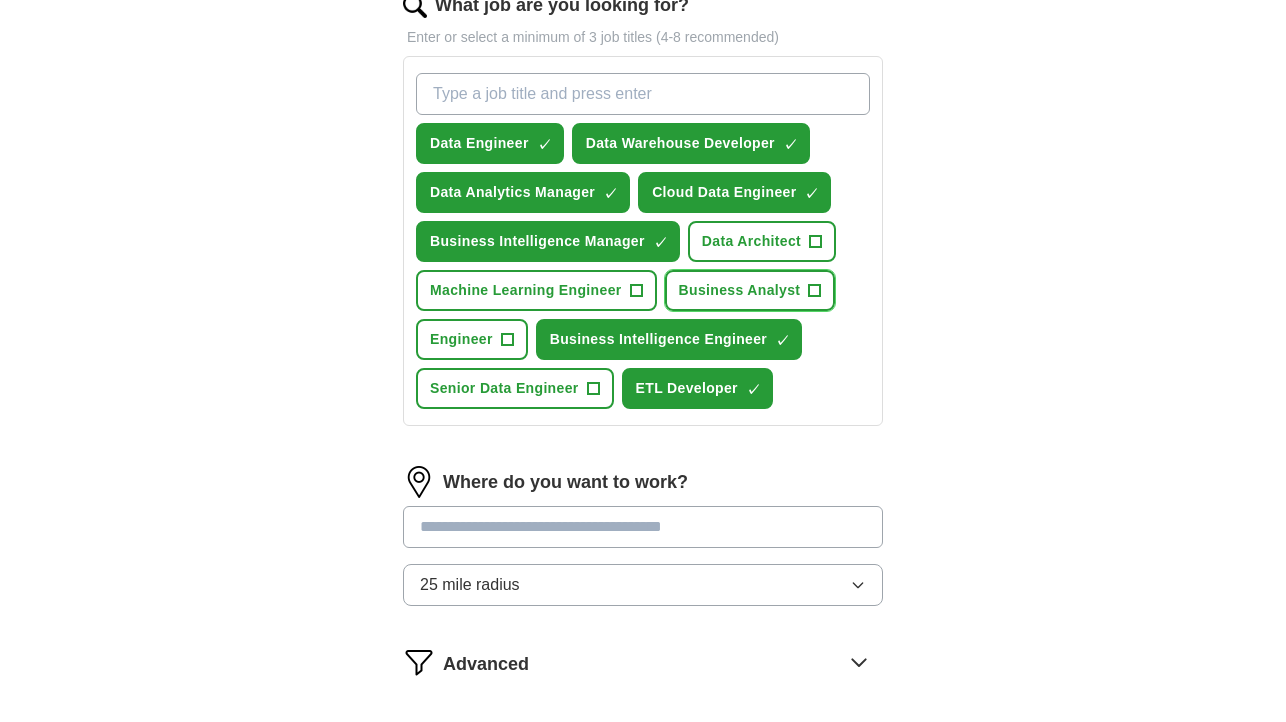 scroll, scrollTop: 717, scrollLeft: 0, axis: vertical 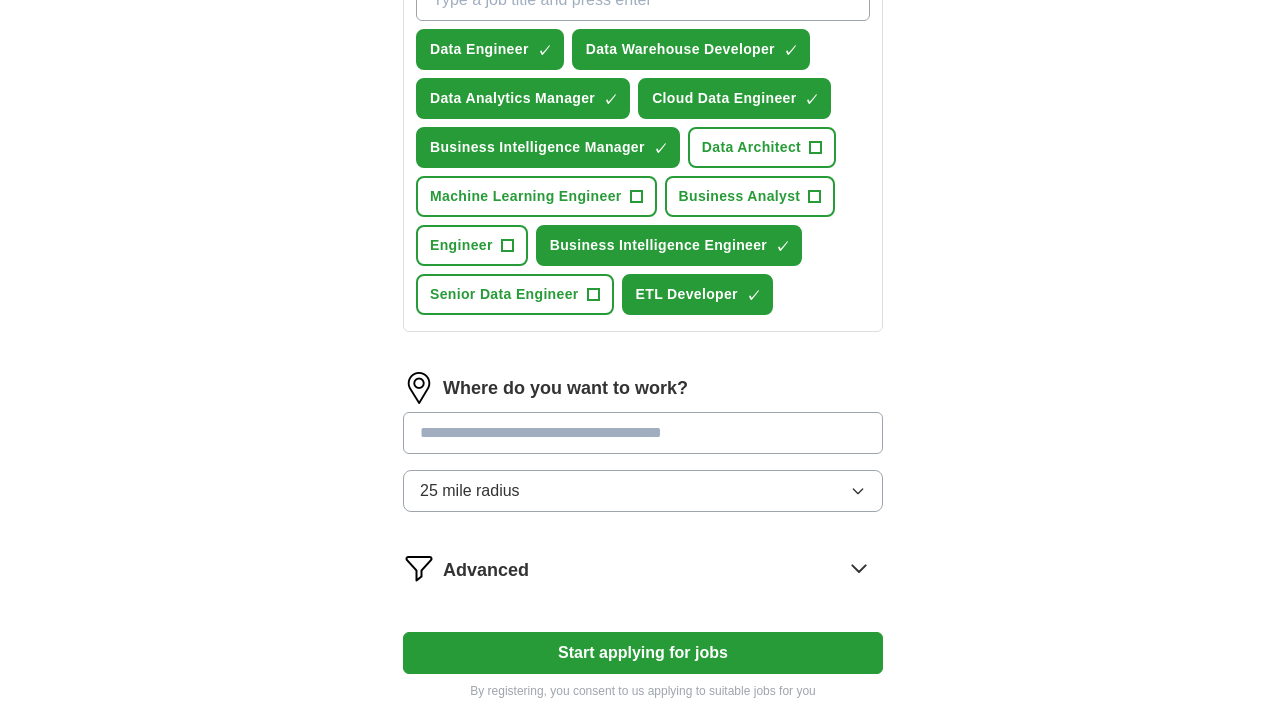 click on "25 mile radius" at bounding box center [643, 491] 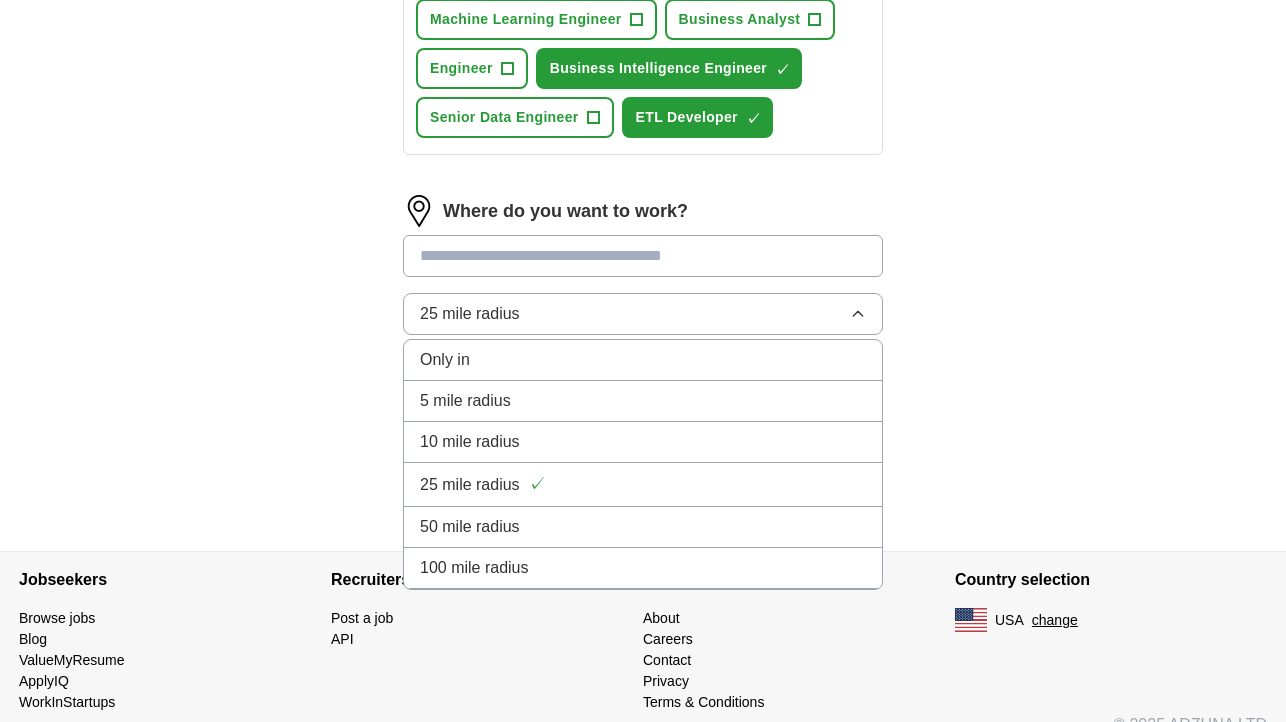 scroll, scrollTop: 953, scrollLeft: 0, axis: vertical 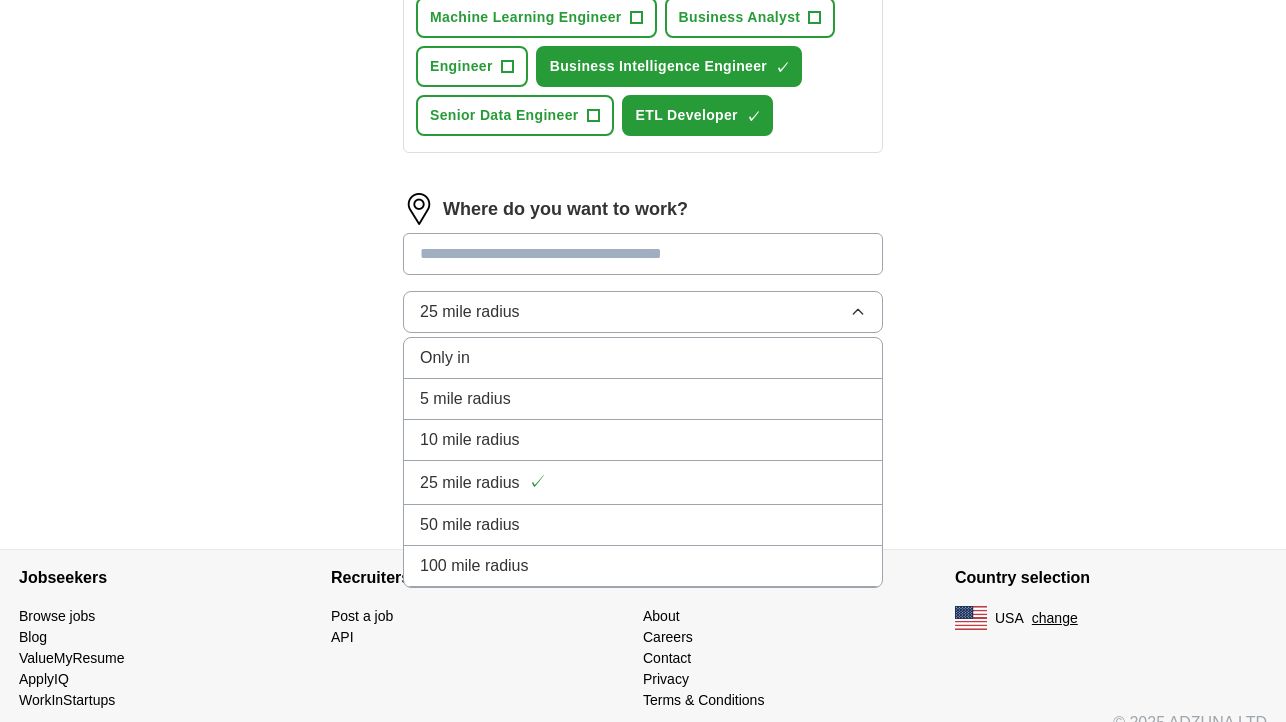 click on "100 mile radius" at bounding box center (643, 566) 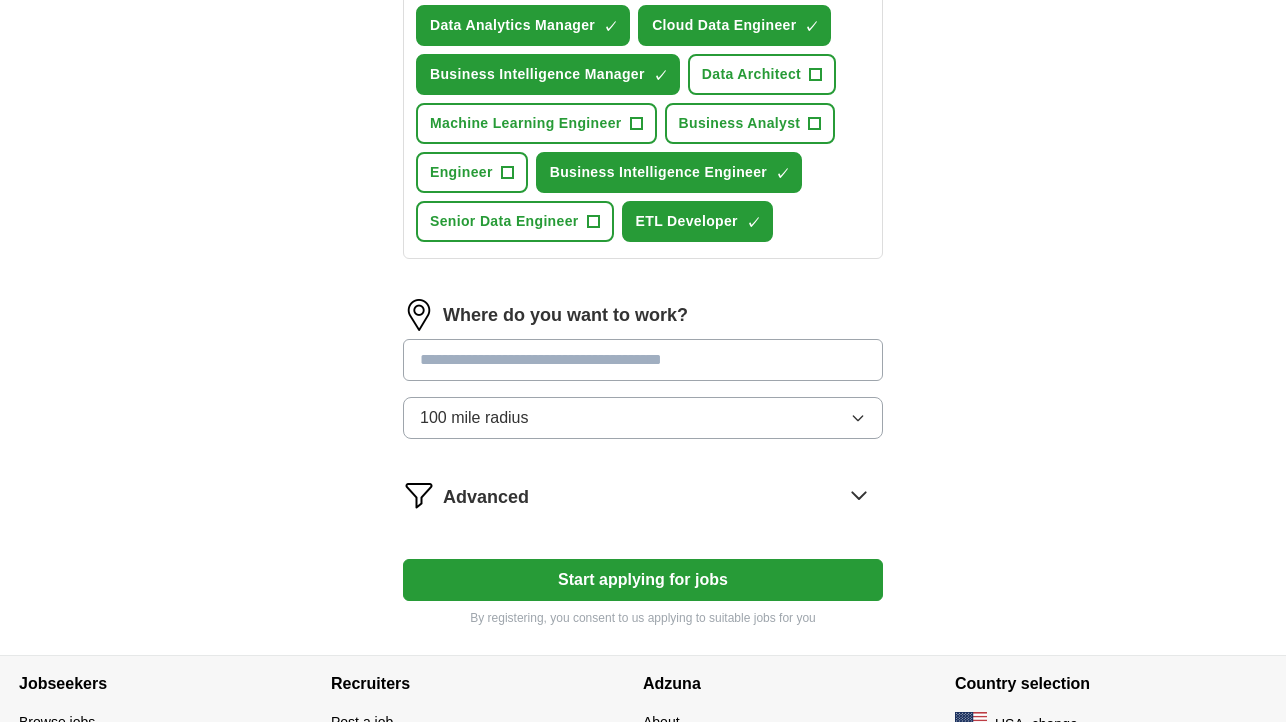 scroll, scrollTop: 844, scrollLeft: 0, axis: vertical 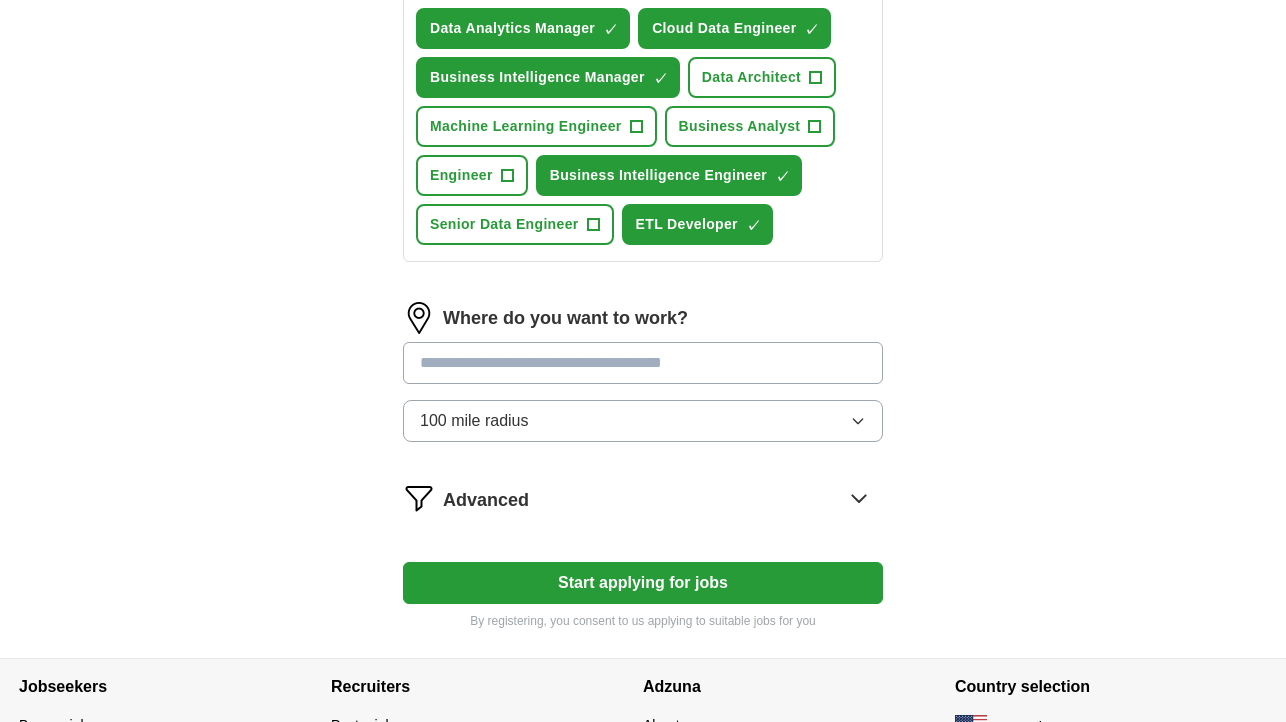 click at bounding box center [643, 363] 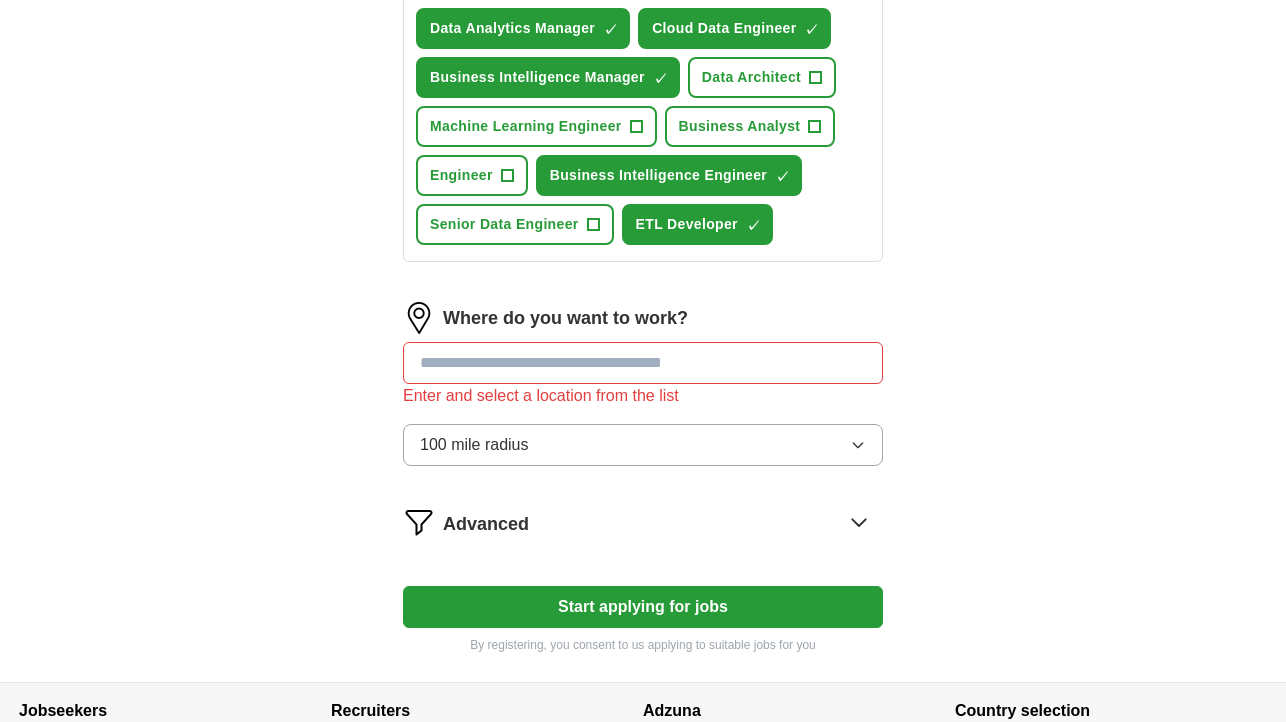 click at bounding box center (643, 363) 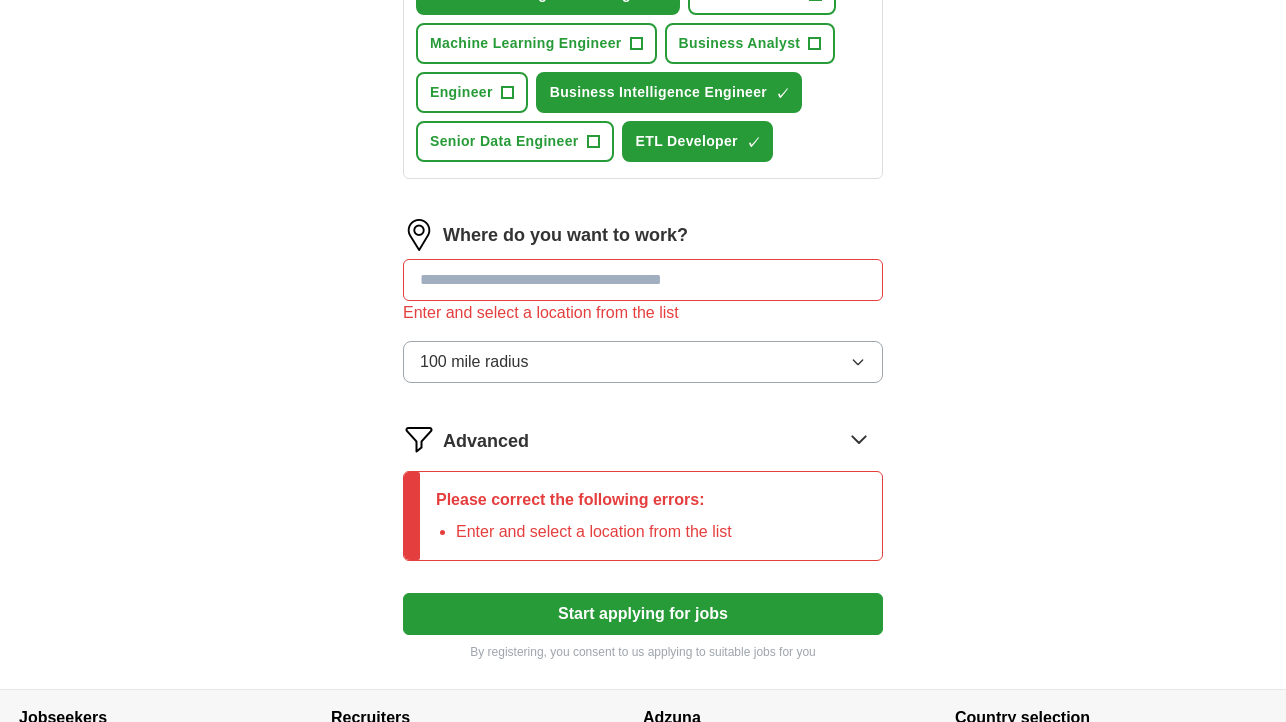 scroll, scrollTop: 930, scrollLeft: 0, axis: vertical 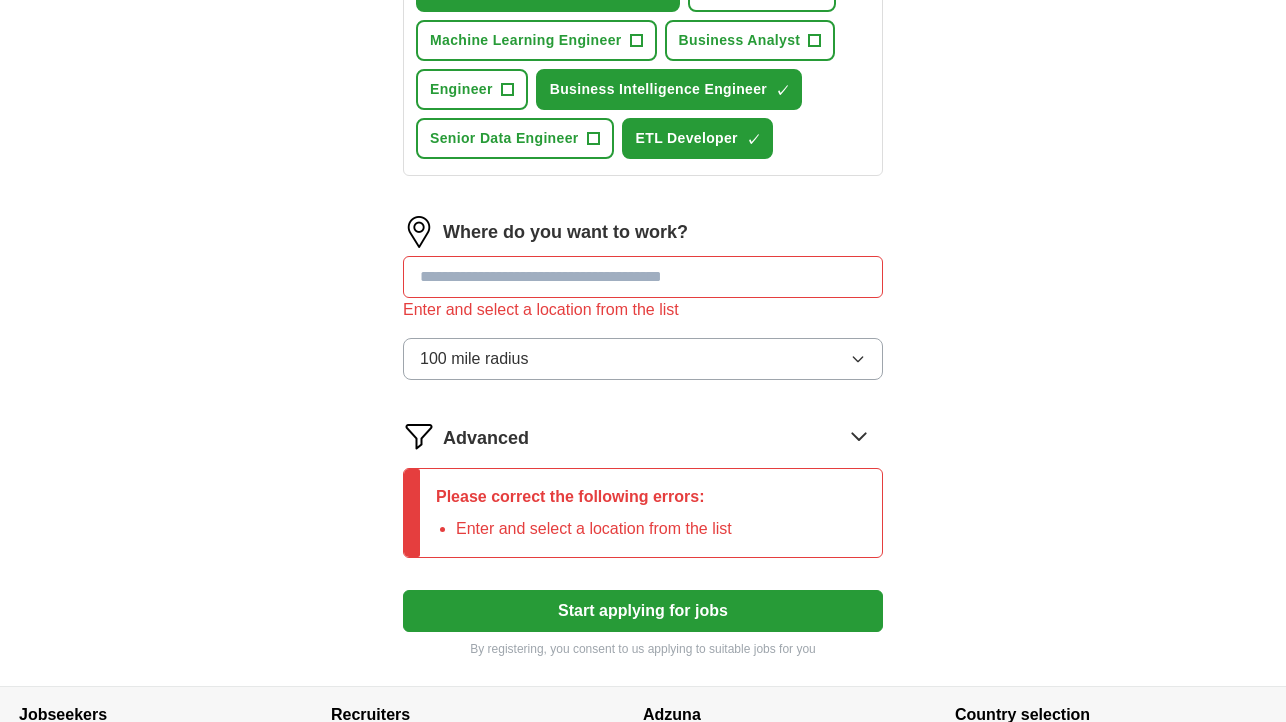 click at bounding box center [643, 277] 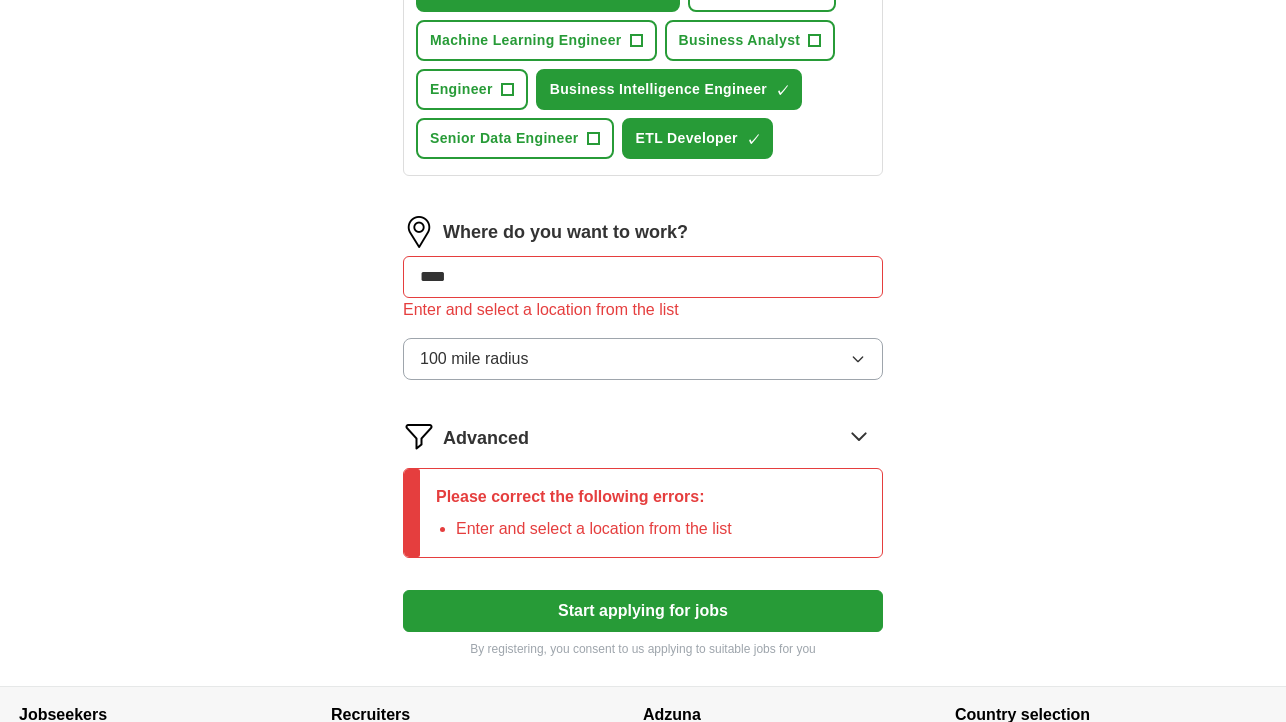 type on "***" 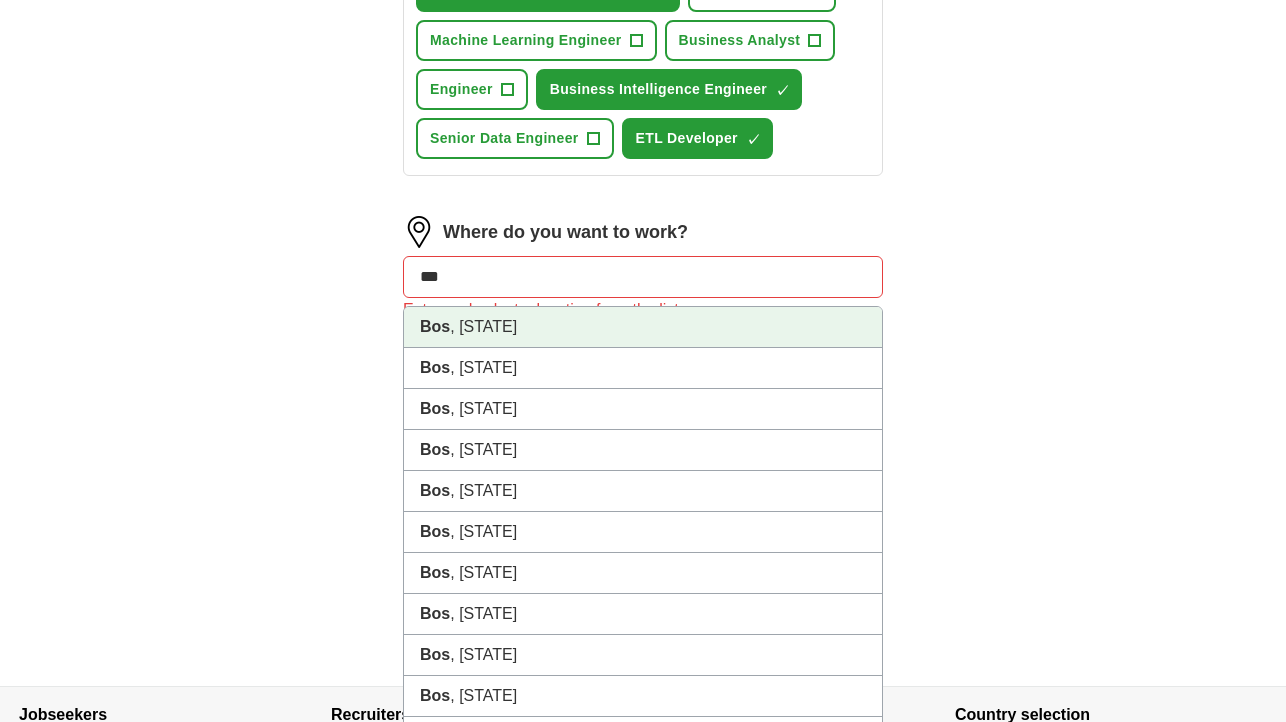 click on ", [STATE]" at bounding box center [643, 327] 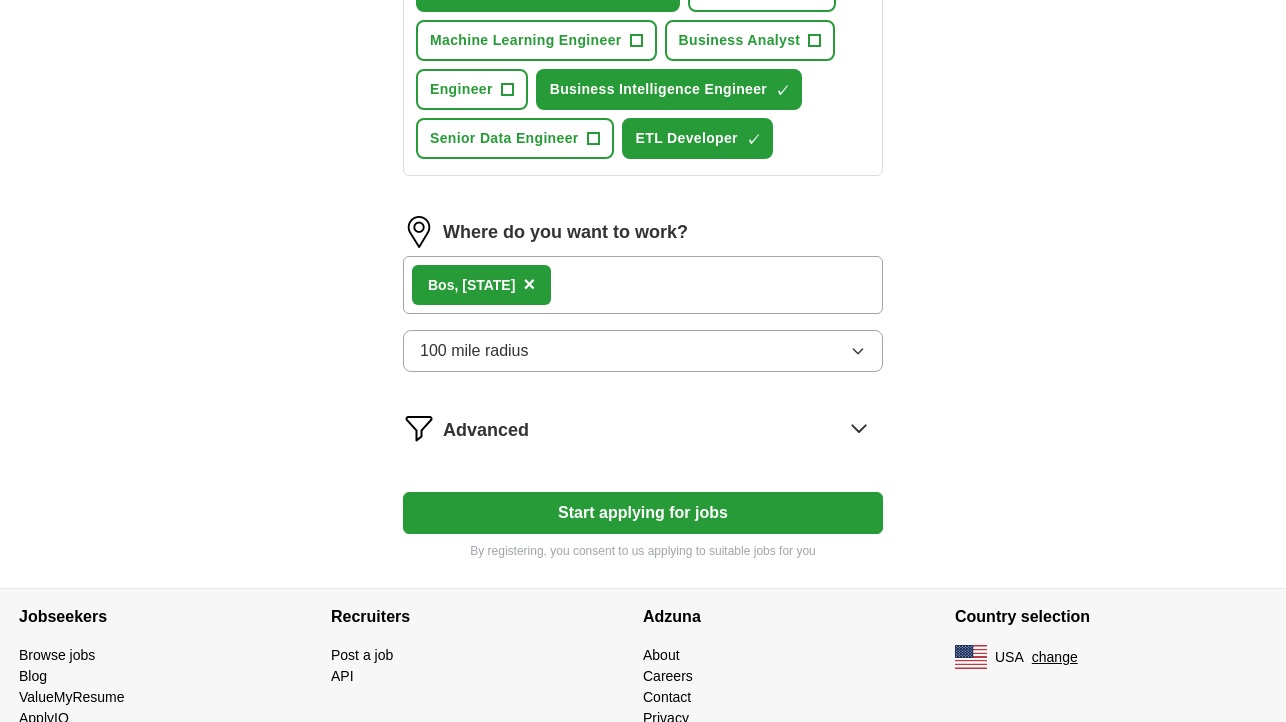 click on "[CITY], [STATE] ×" at bounding box center (643, 285) 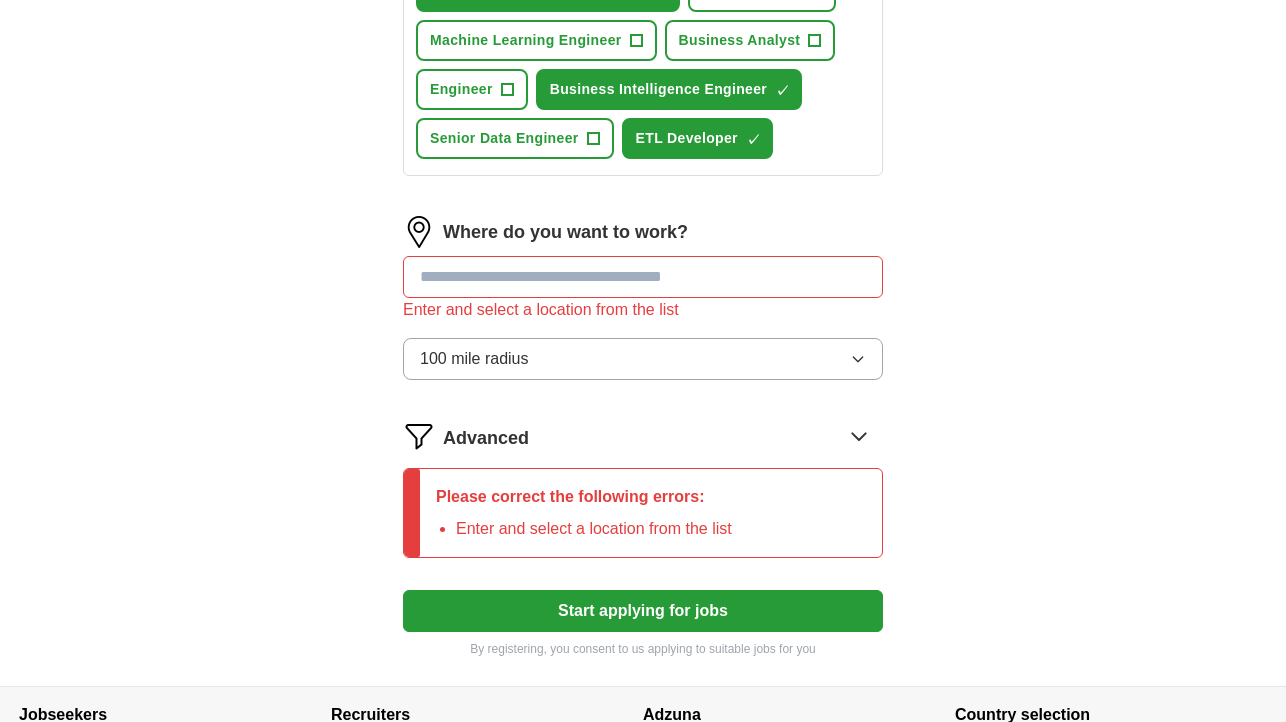 click at bounding box center (643, 277) 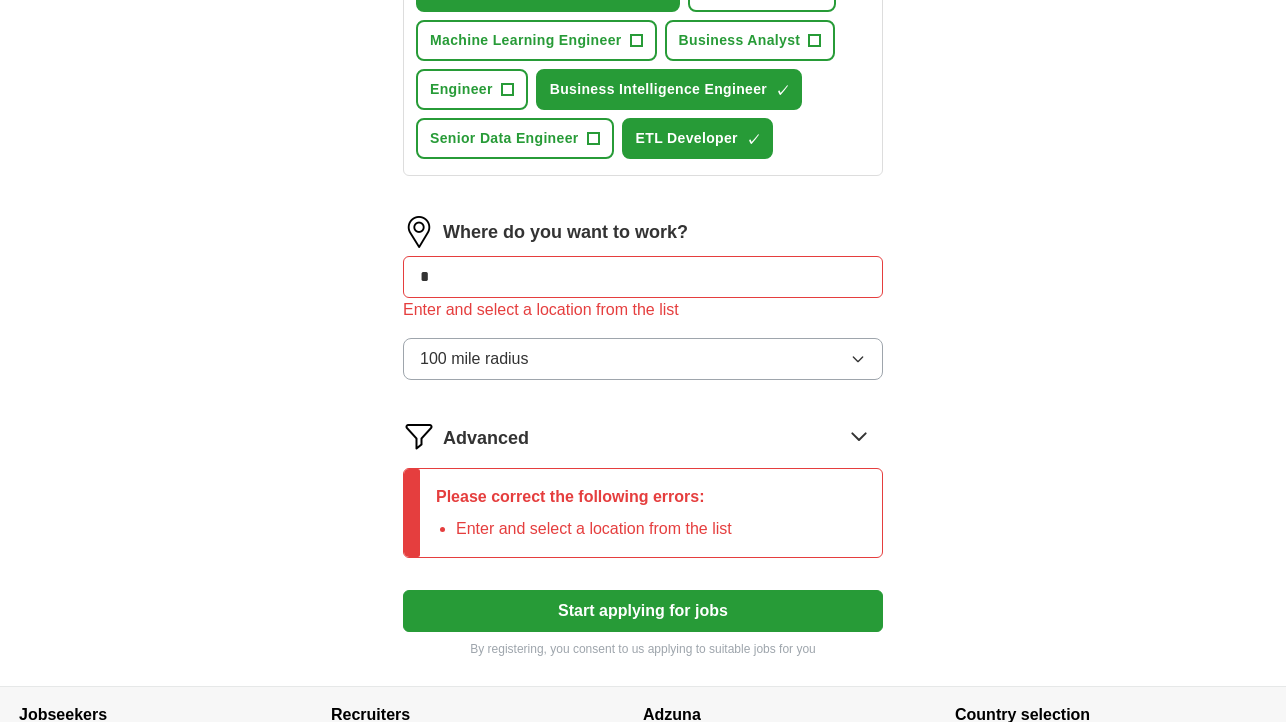 type on "*" 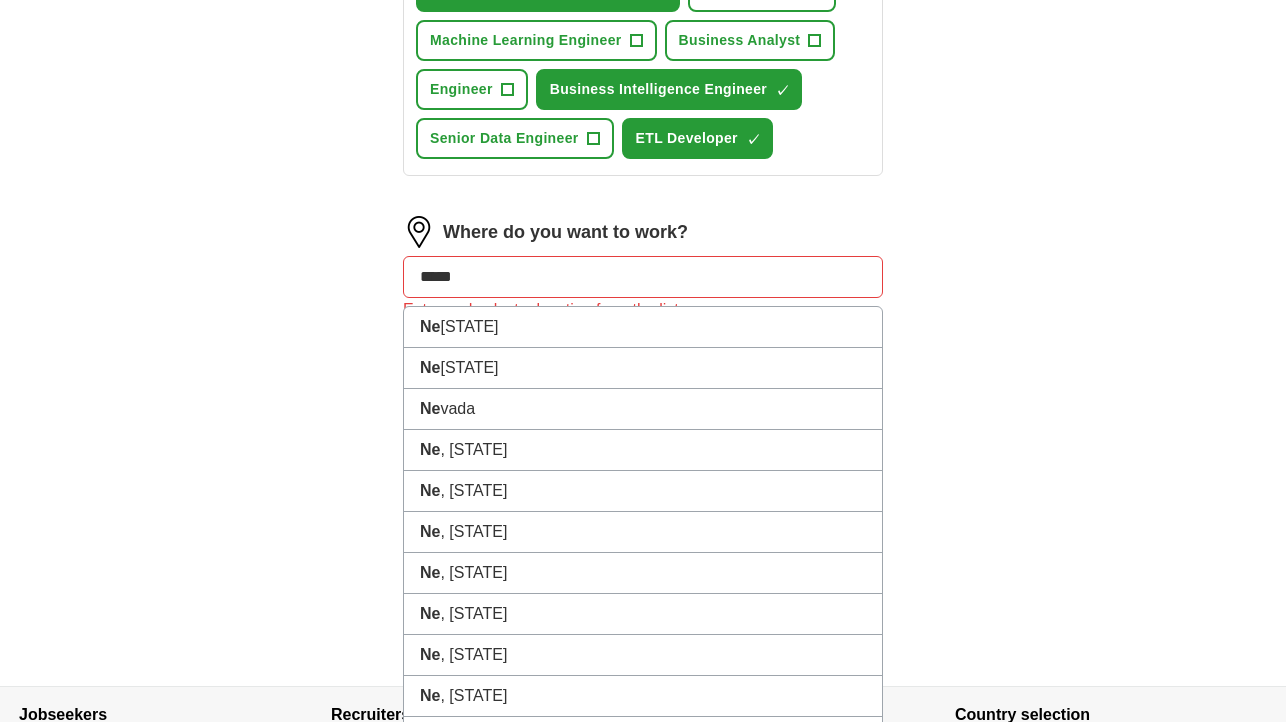 type on "******" 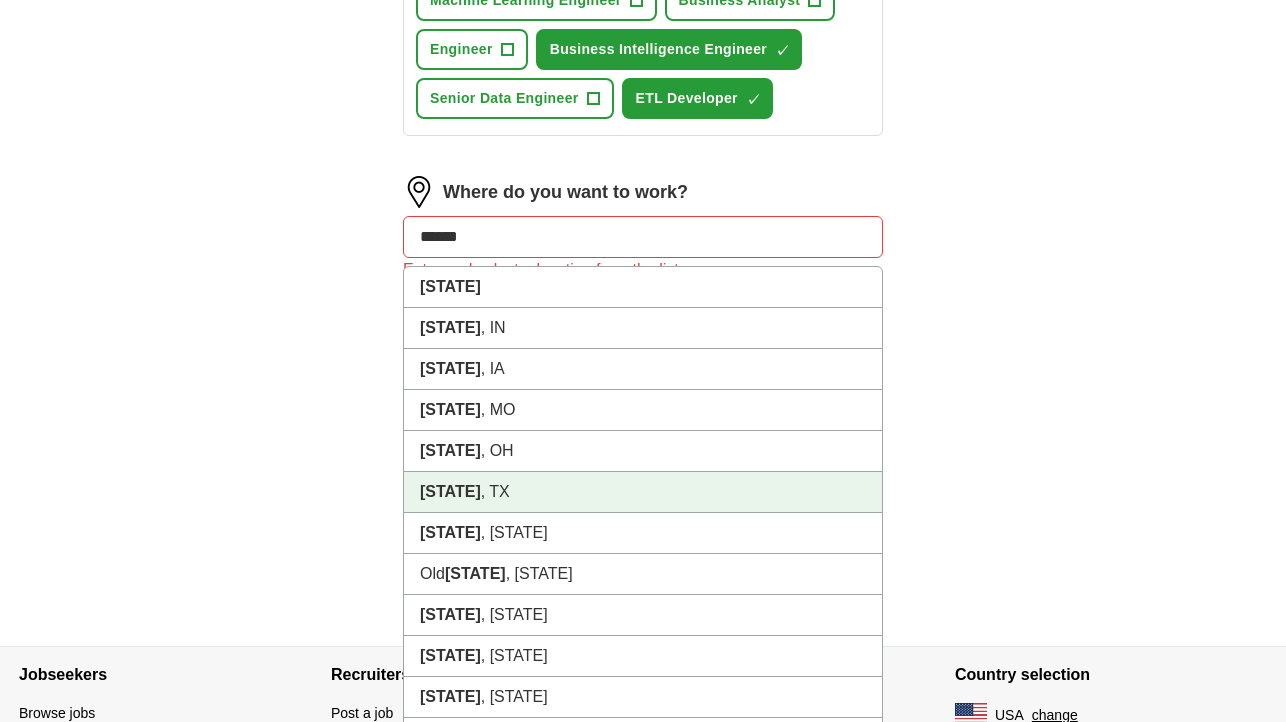 scroll, scrollTop: 954, scrollLeft: 0, axis: vertical 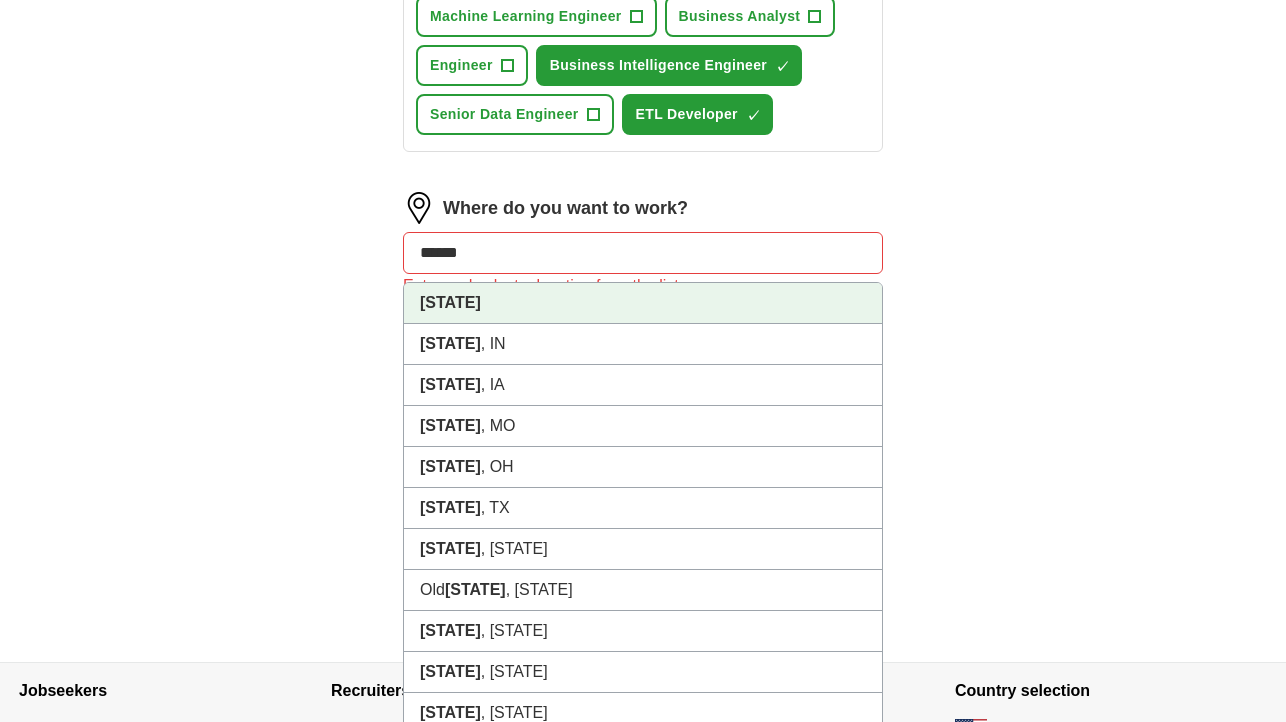 click on "[STATE]" at bounding box center (450, 302) 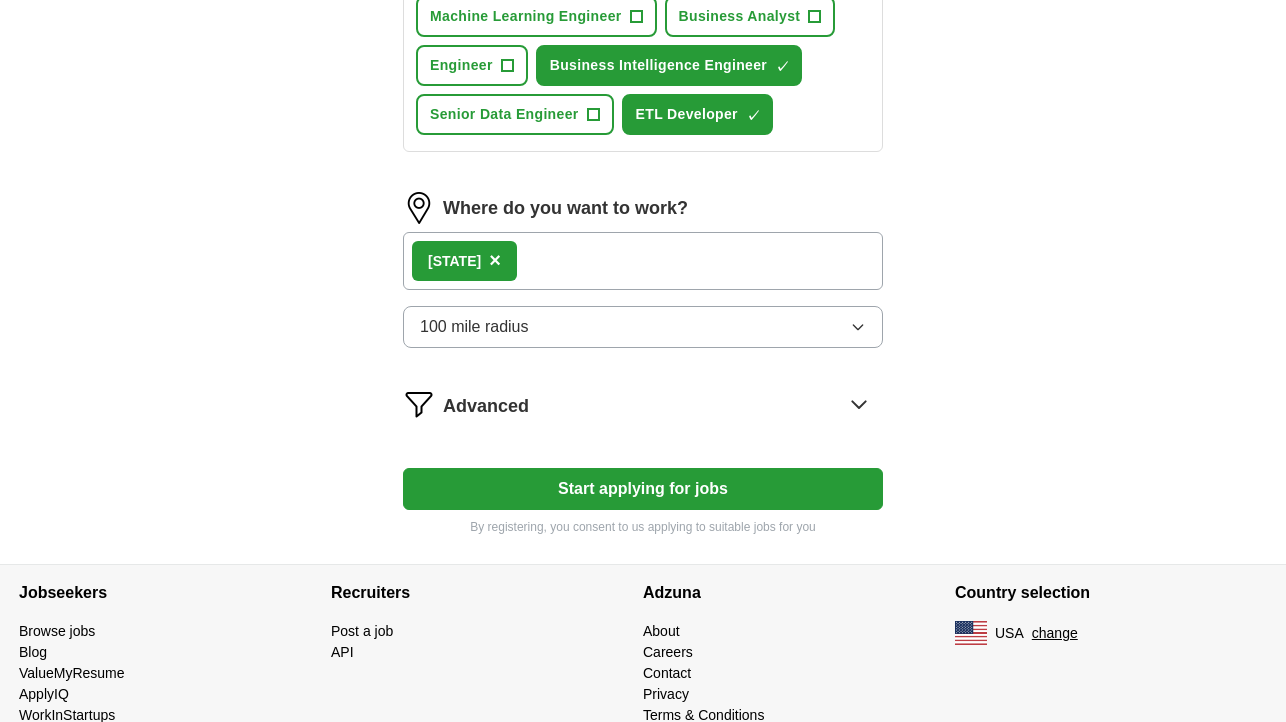 click on "[STATE] ×" at bounding box center [643, 261] 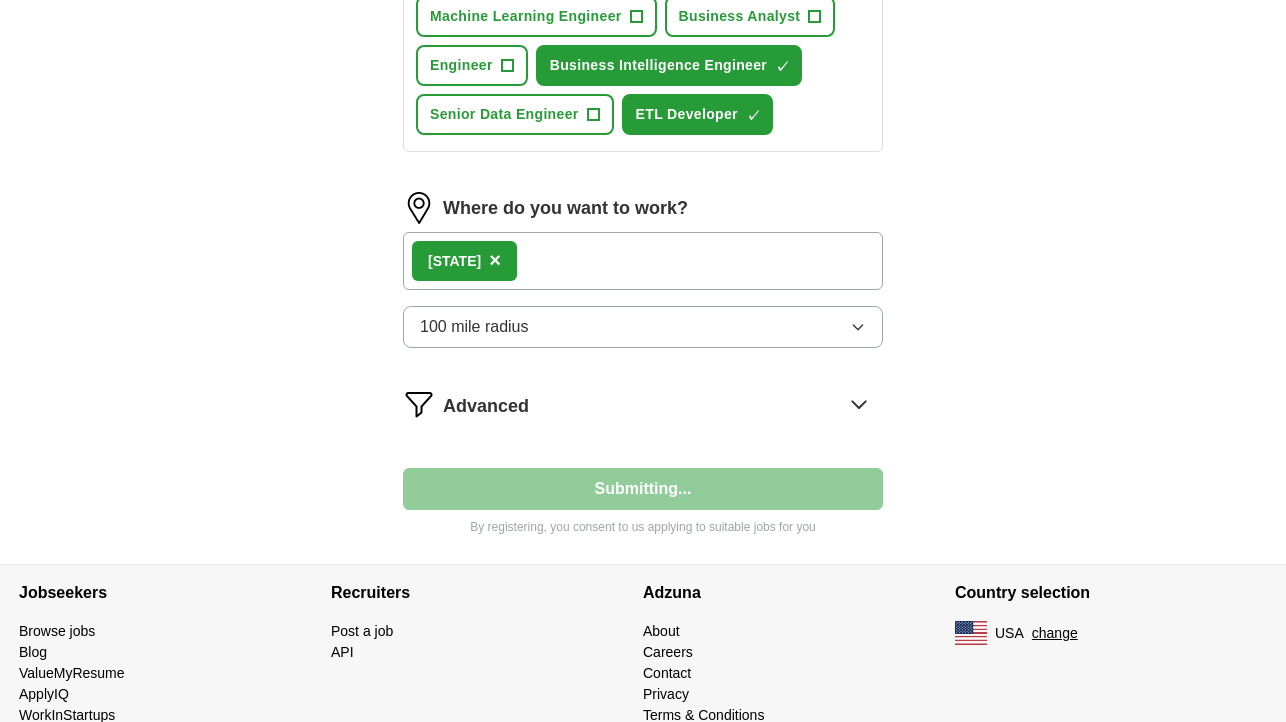 select on "**" 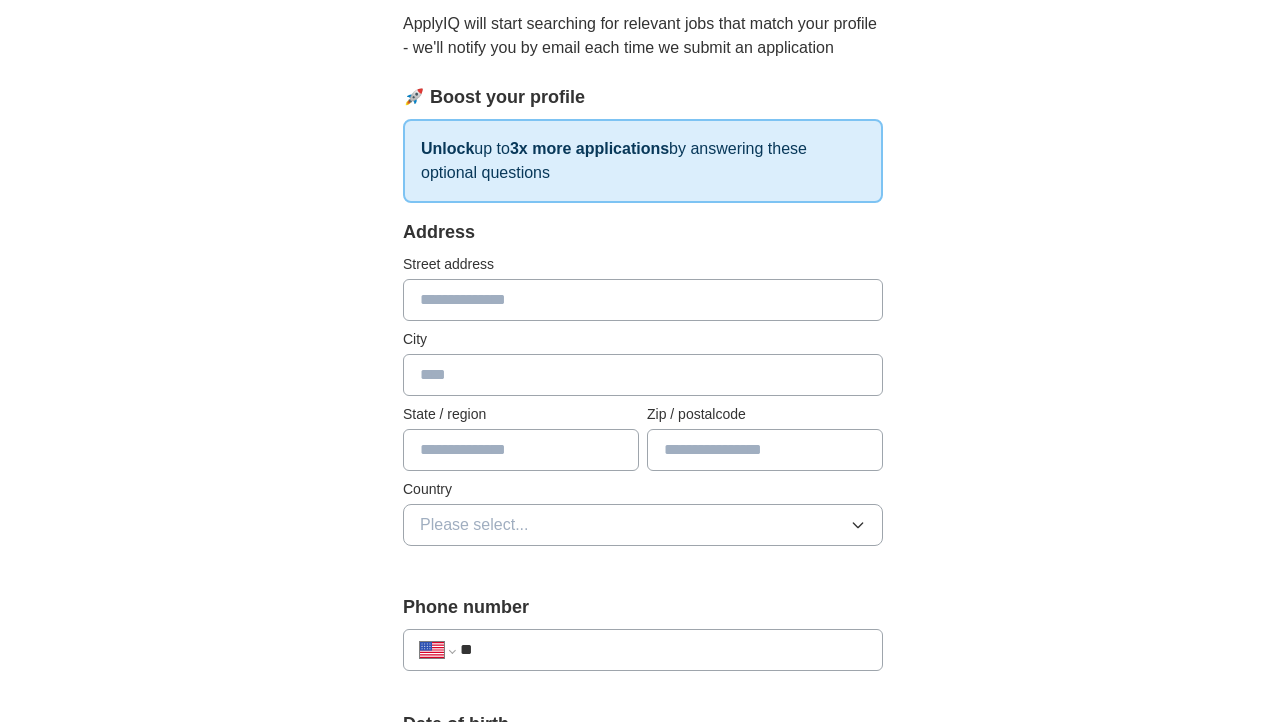 scroll, scrollTop: 212, scrollLeft: 0, axis: vertical 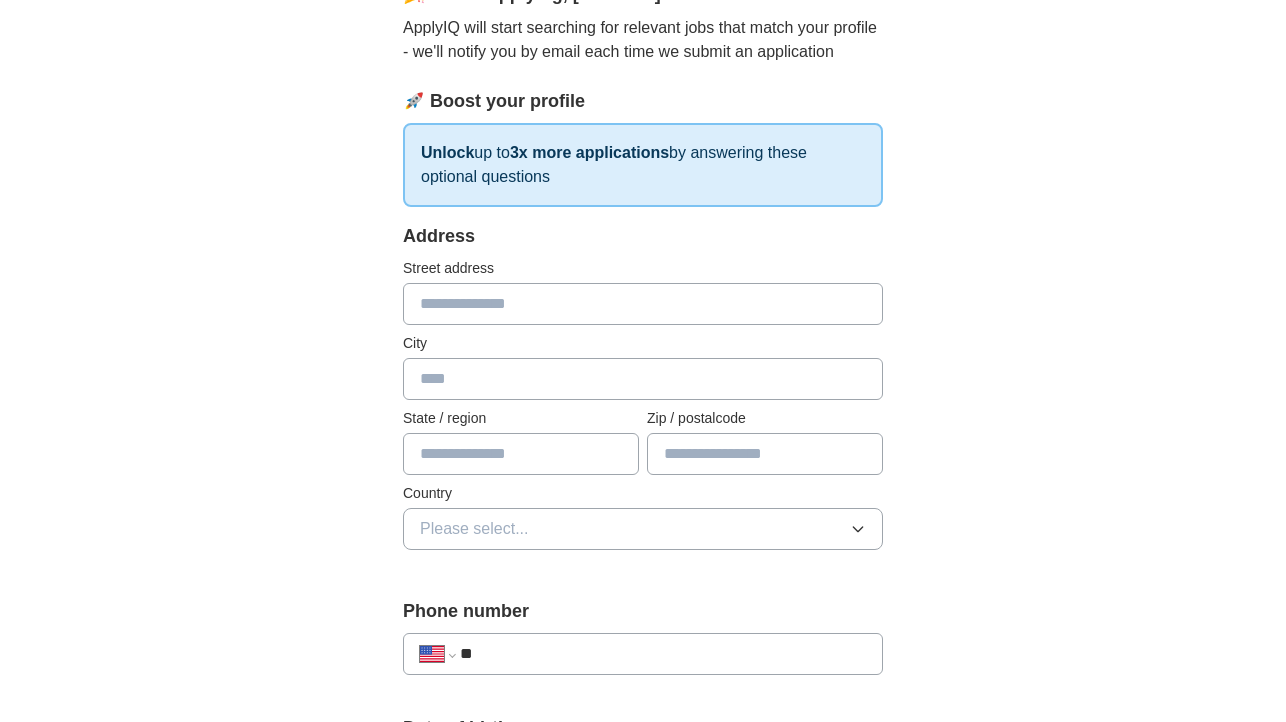 click at bounding box center (643, 304) 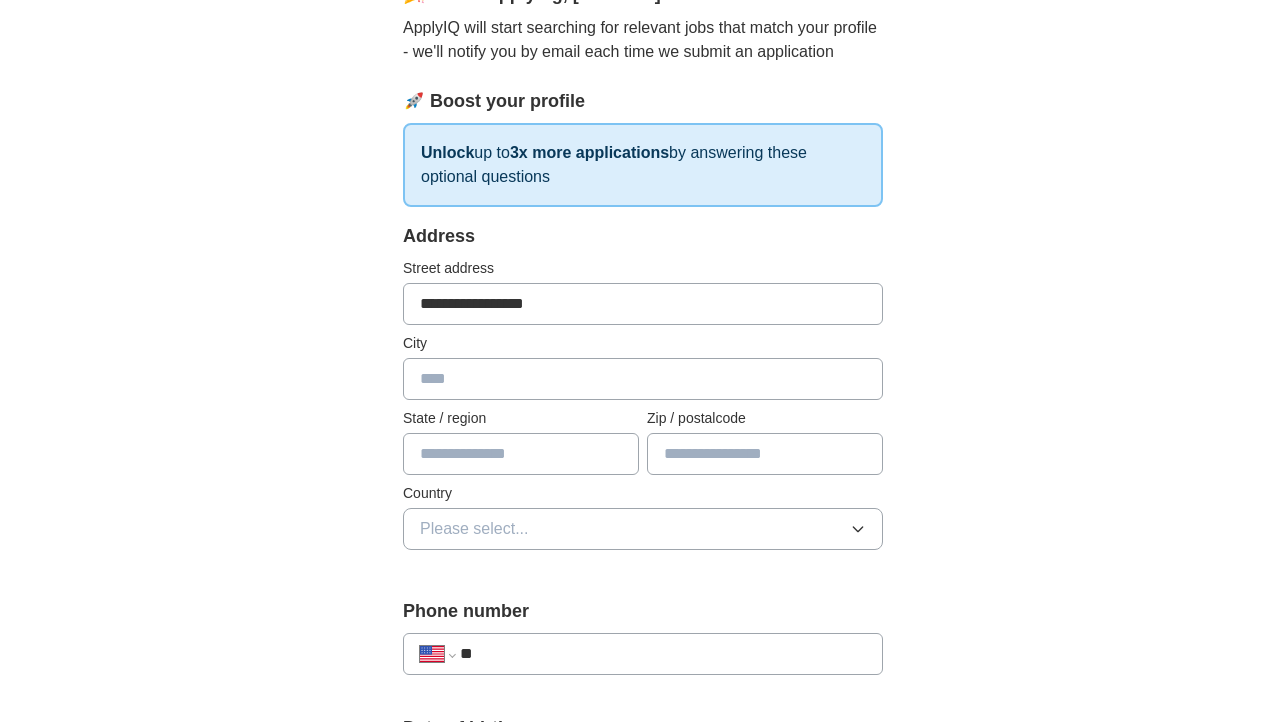 type on "**********" 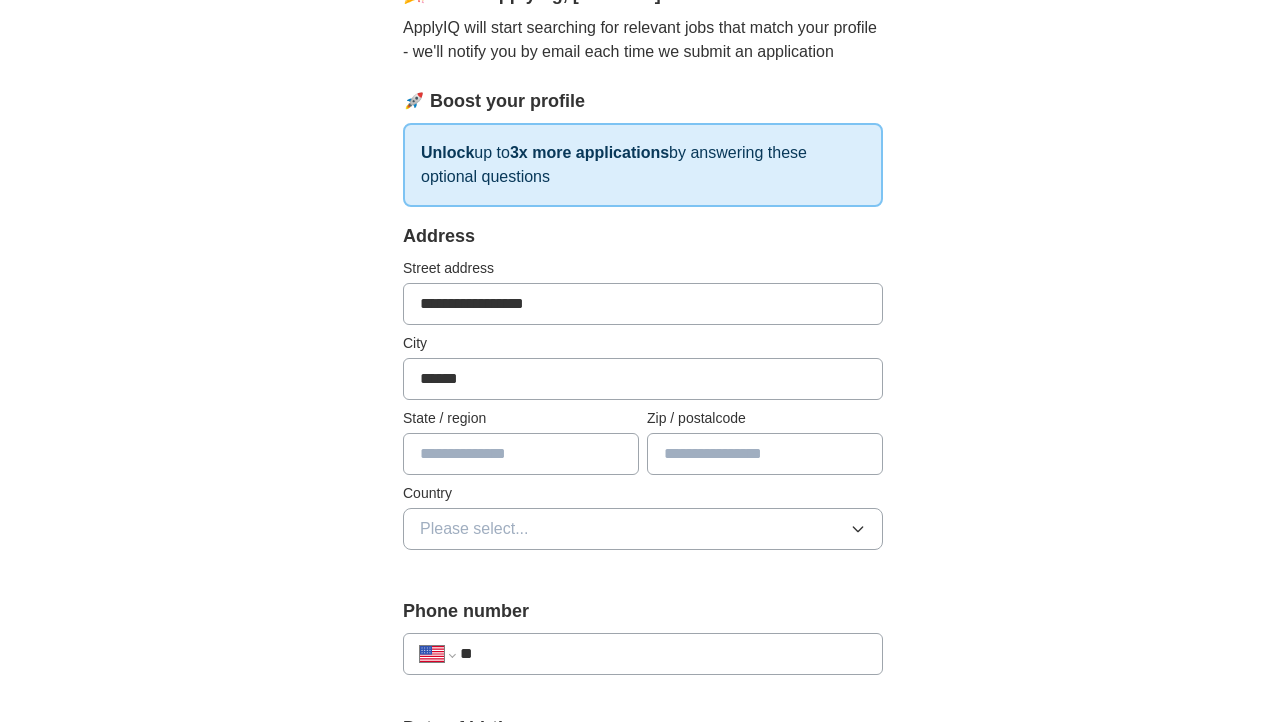 type on "******" 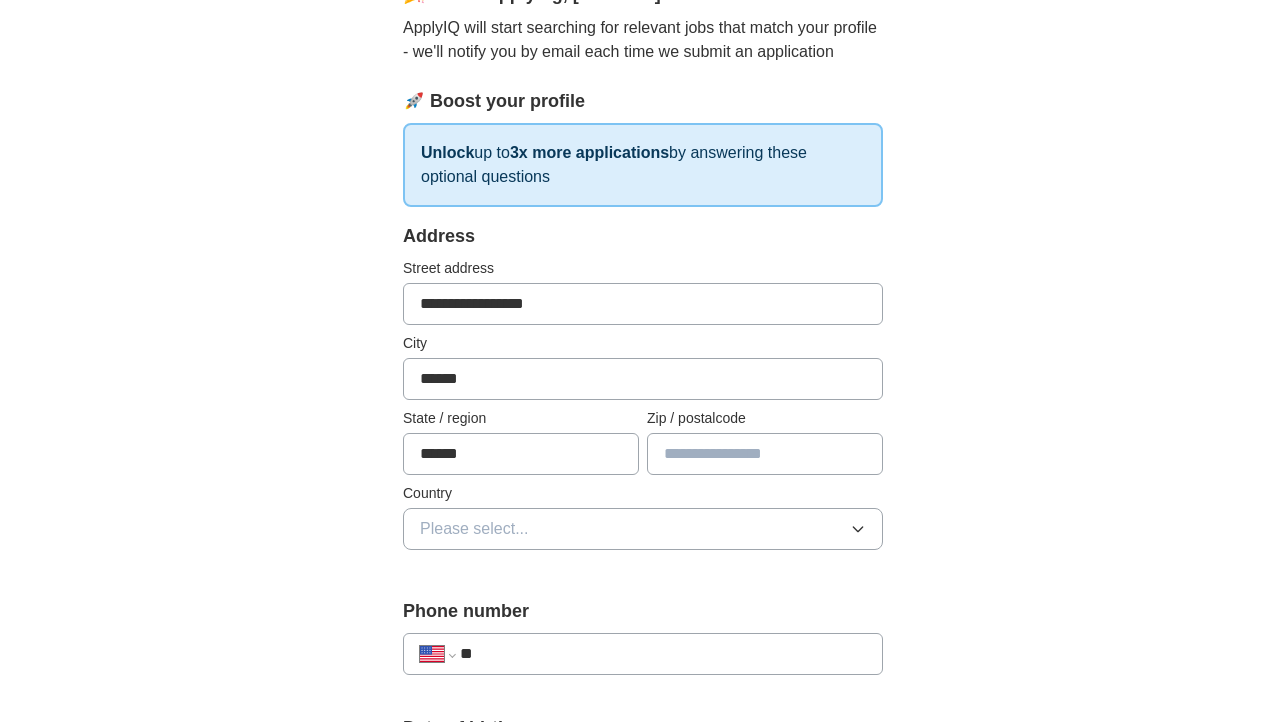 click on "******" at bounding box center [521, 454] 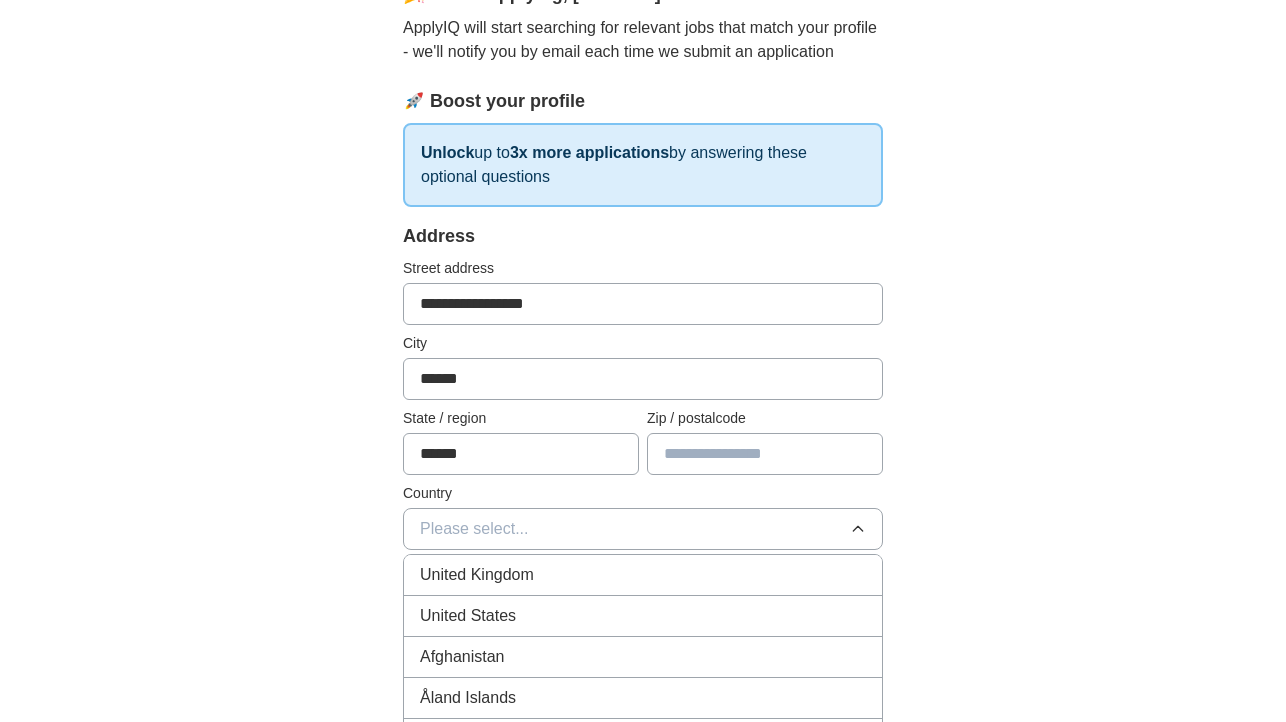 click on "United States" at bounding box center (643, 616) 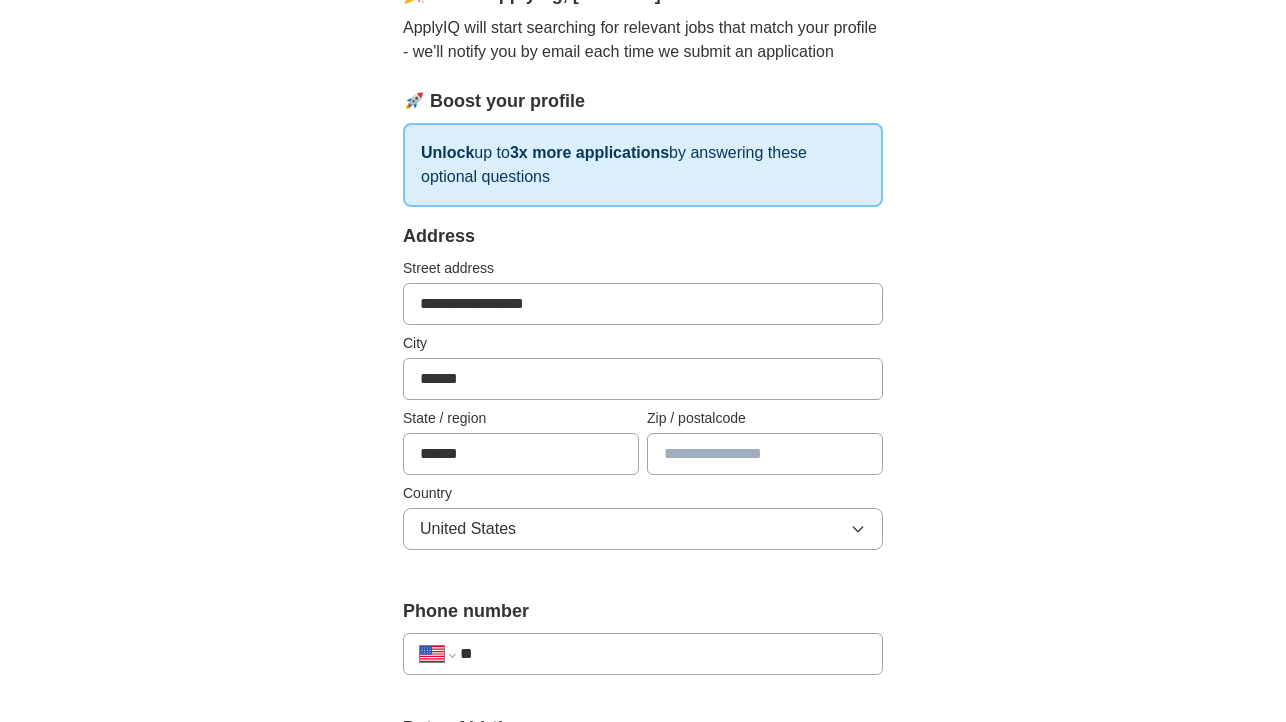 click at bounding box center [765, 454] 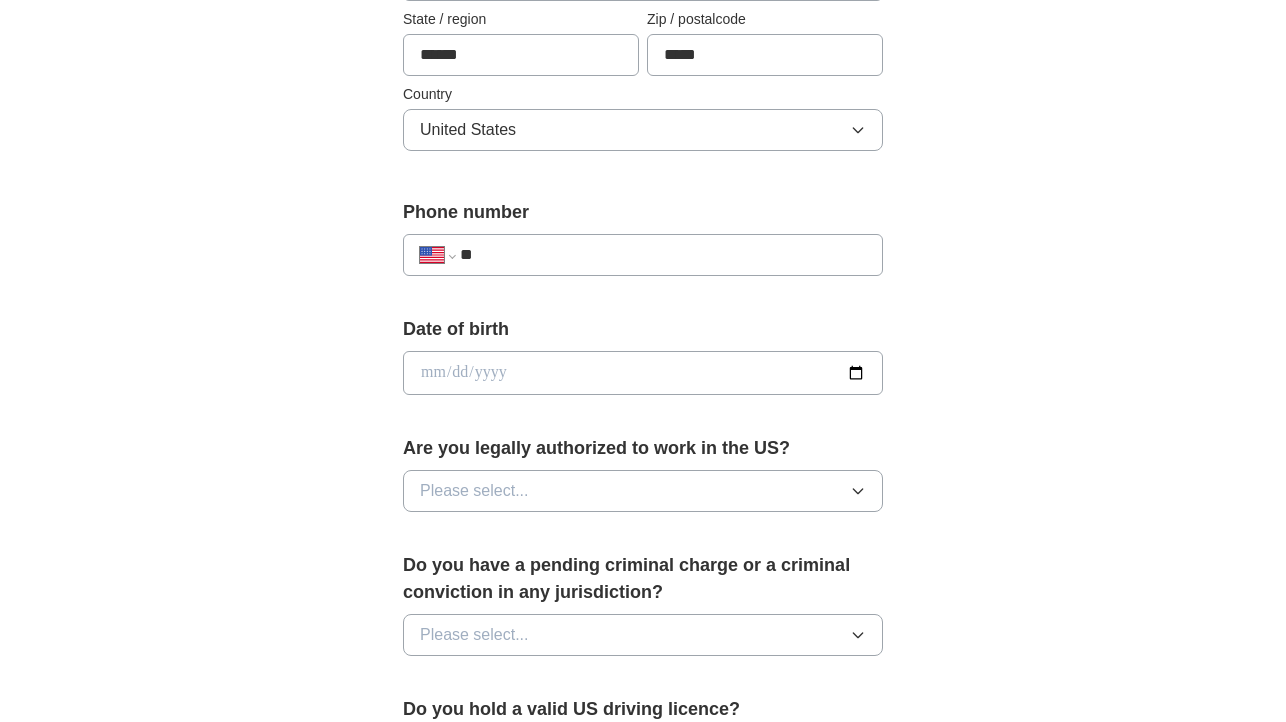 scroll, scrollTop: 619, scrollLeft: 0, axis: vertical 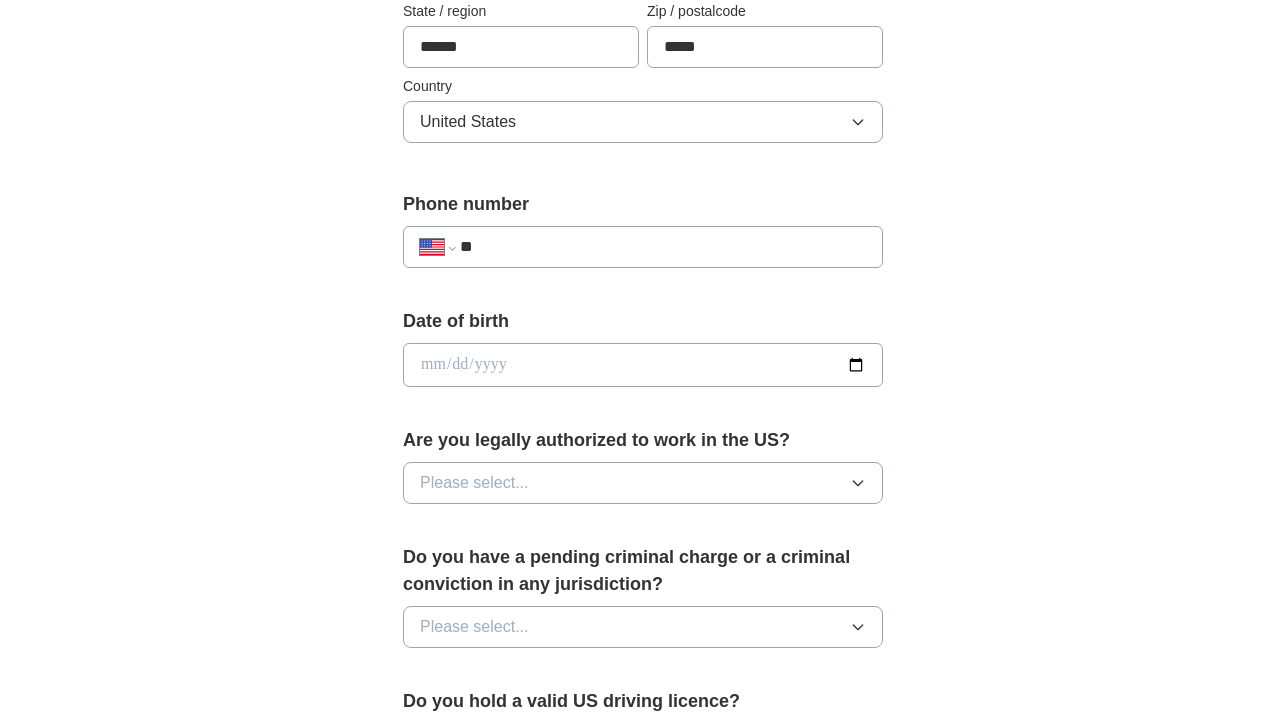 type on "*****" 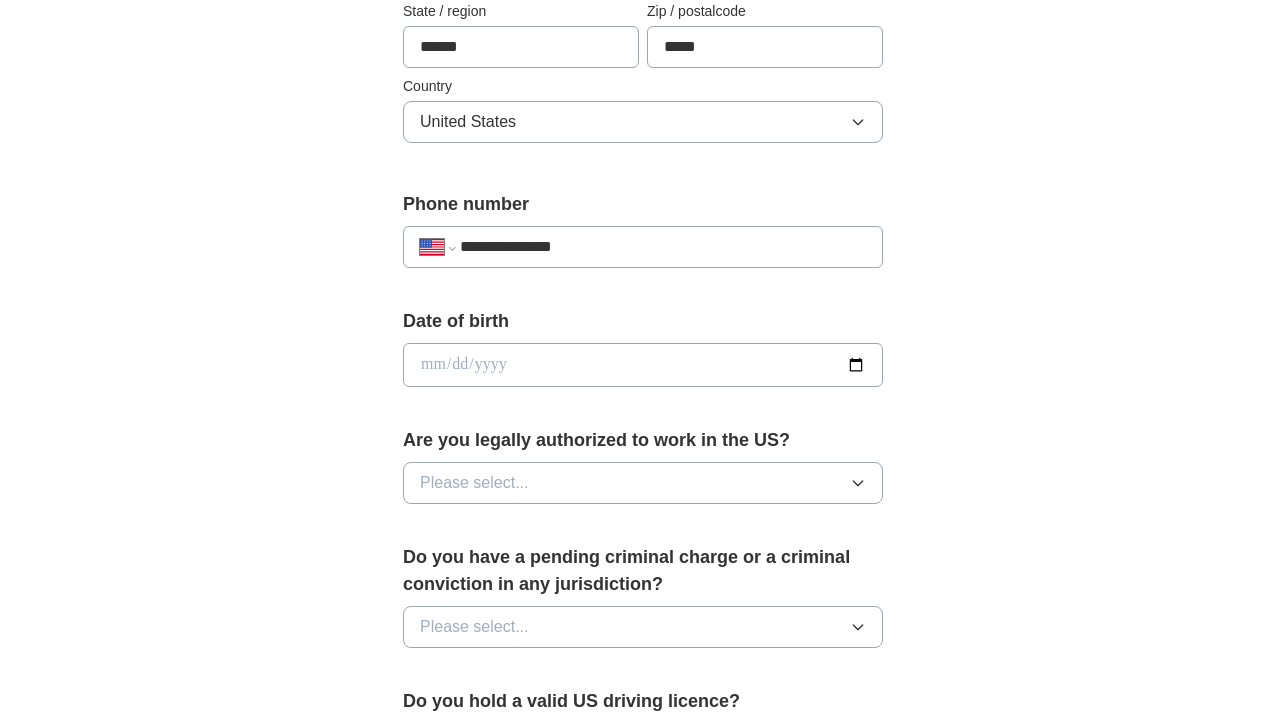 type on "**********" 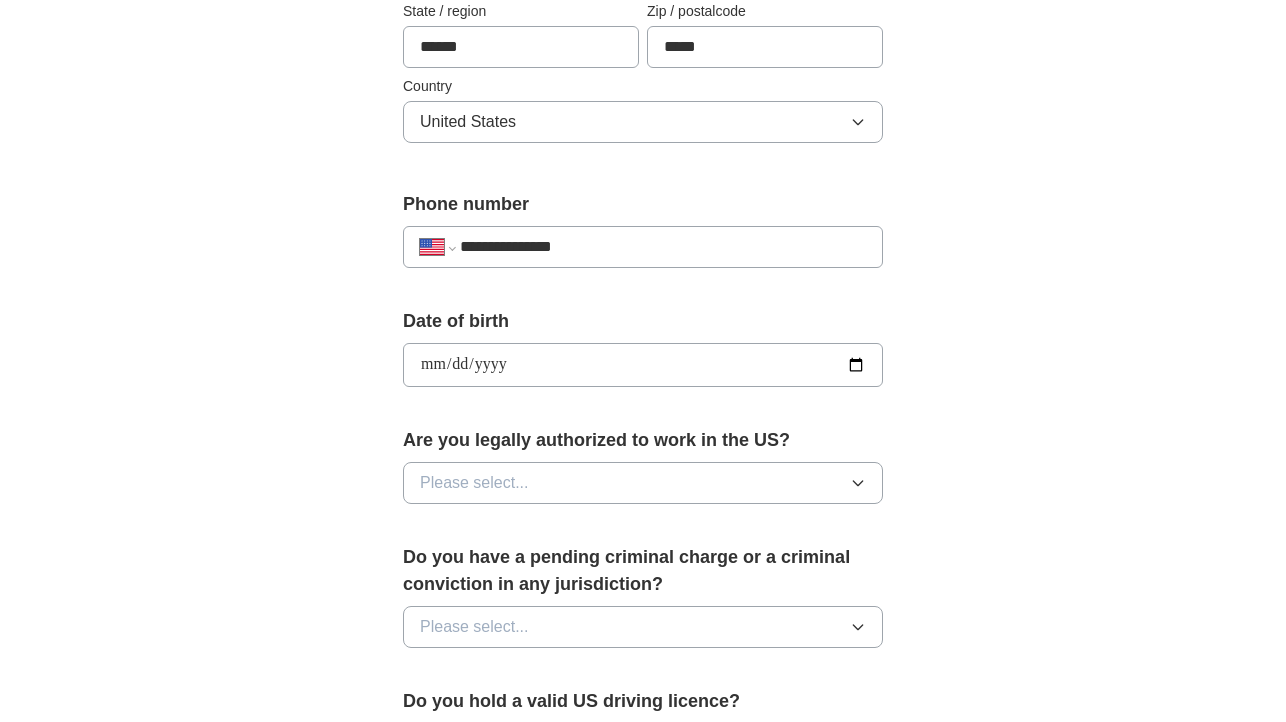 type on "**********" 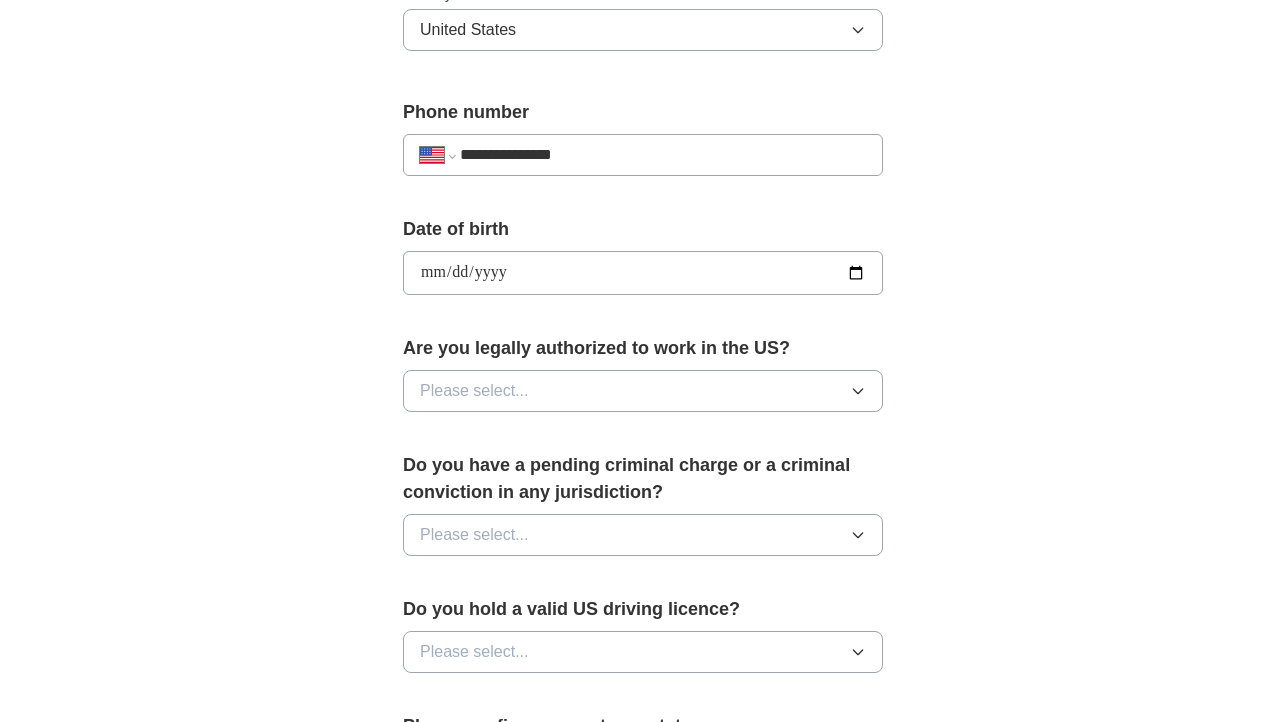 scroll, scrollTop: 724, scrollLeft: 0, axis: vertical 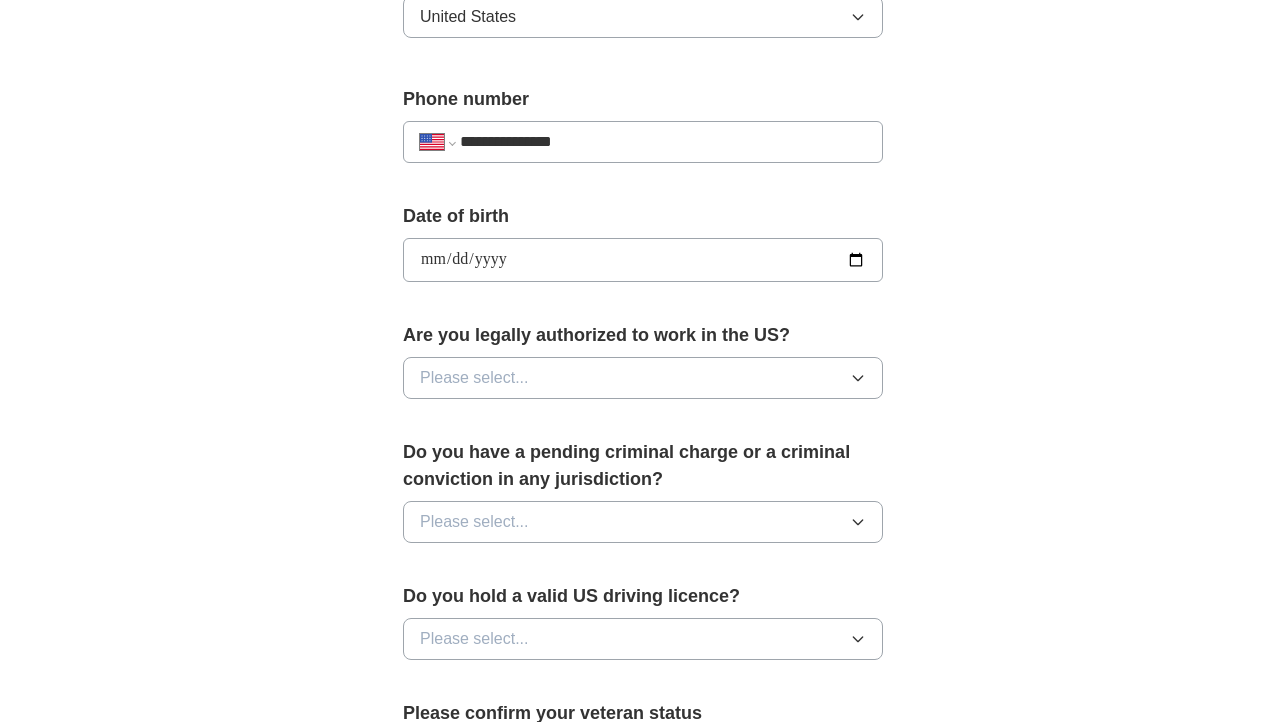 click on "Please select..." at bounding box center (643, 378) 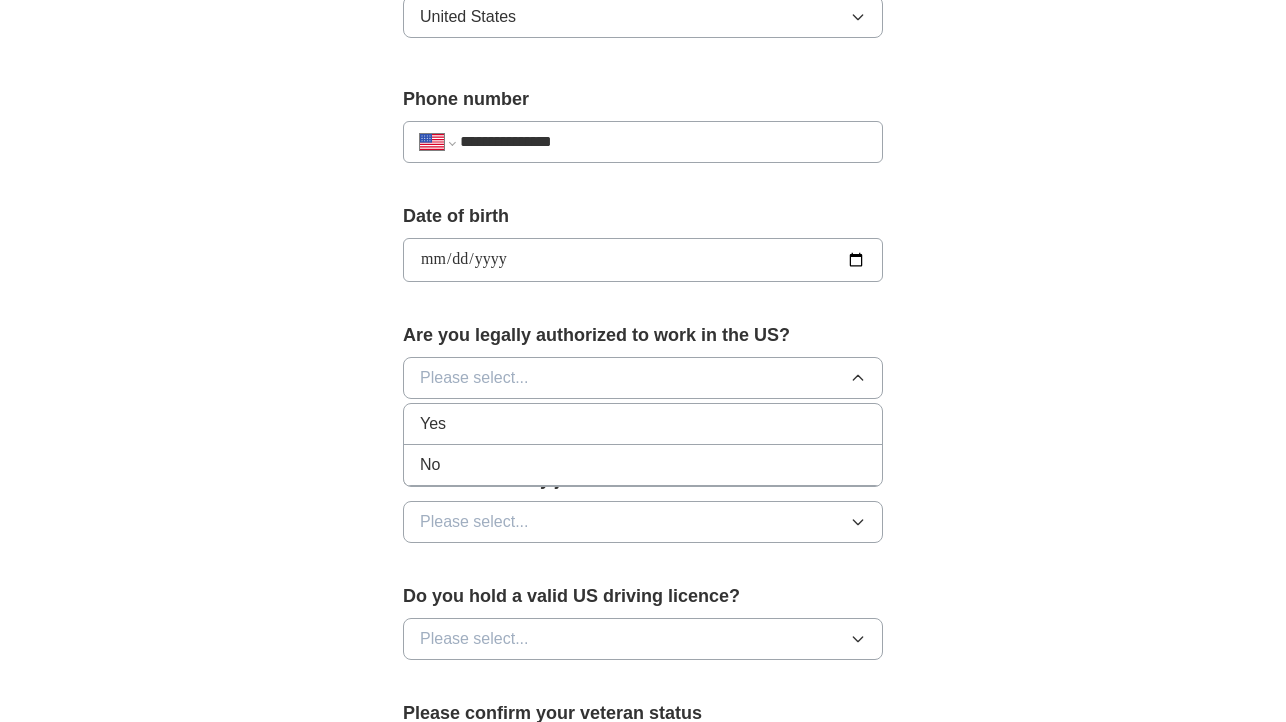click on "Yes" at bounding box center [643, 424] 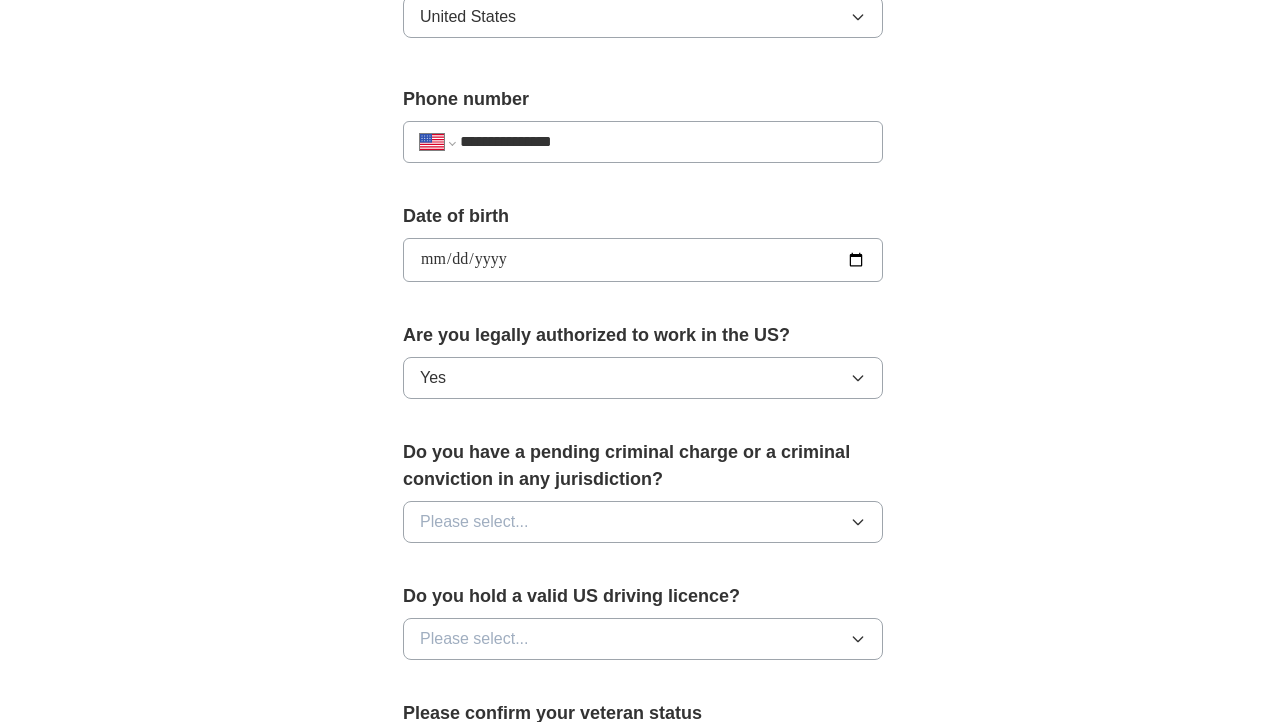 click on "Please select..." at bounding box center (643, 522) 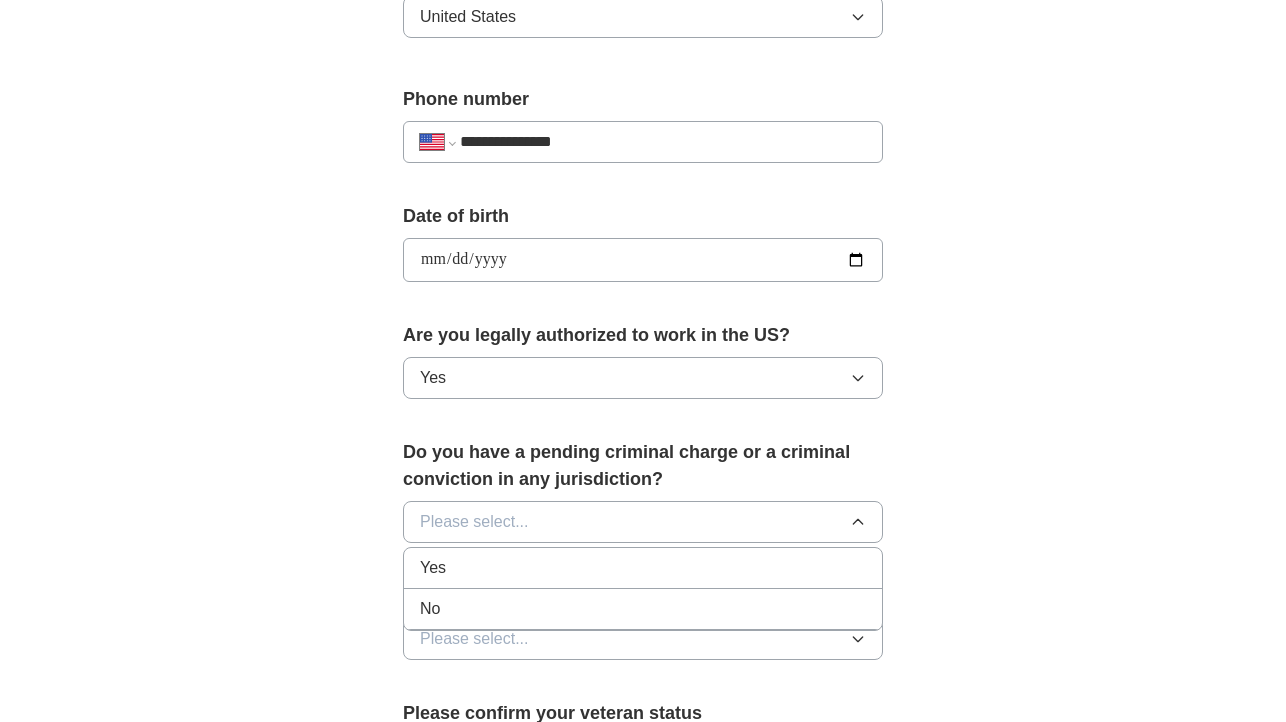 click on "No" at bounding box center (643, 609) 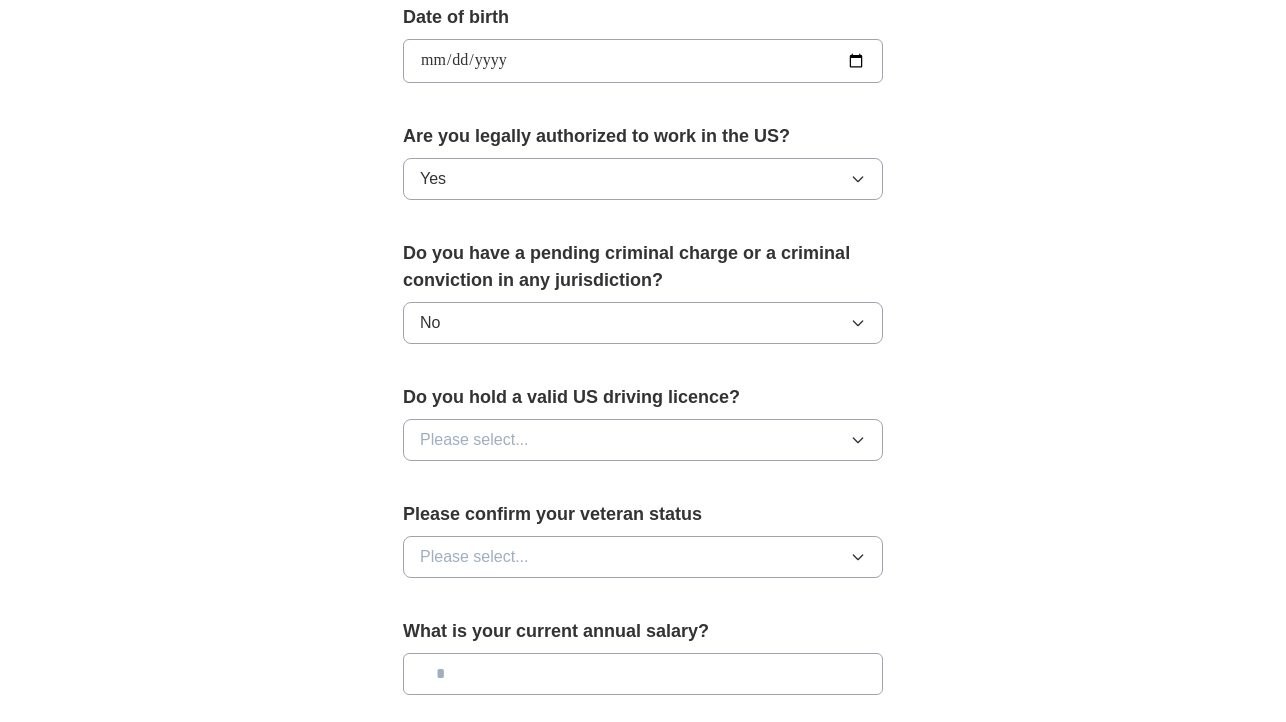 scroll, scrollTop: 924, scrollLeft: 0, axis: vertical 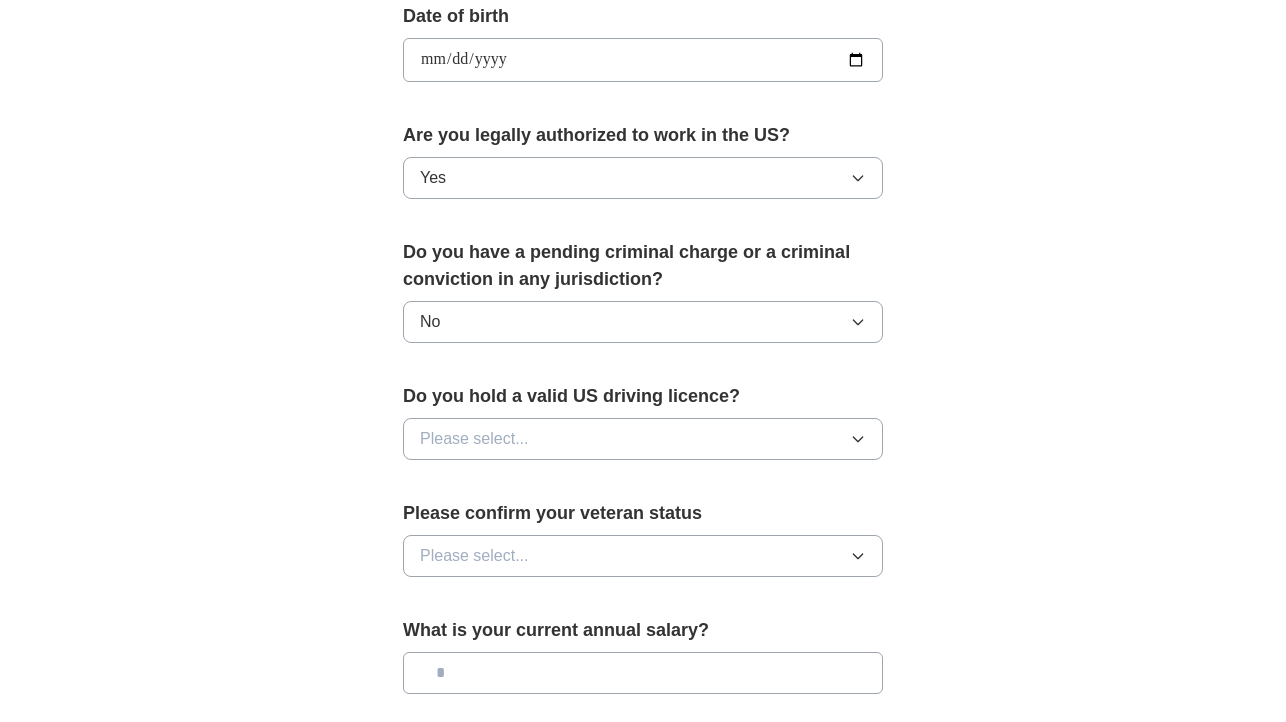 click on "Please select..." at bounding box center (643, 439) 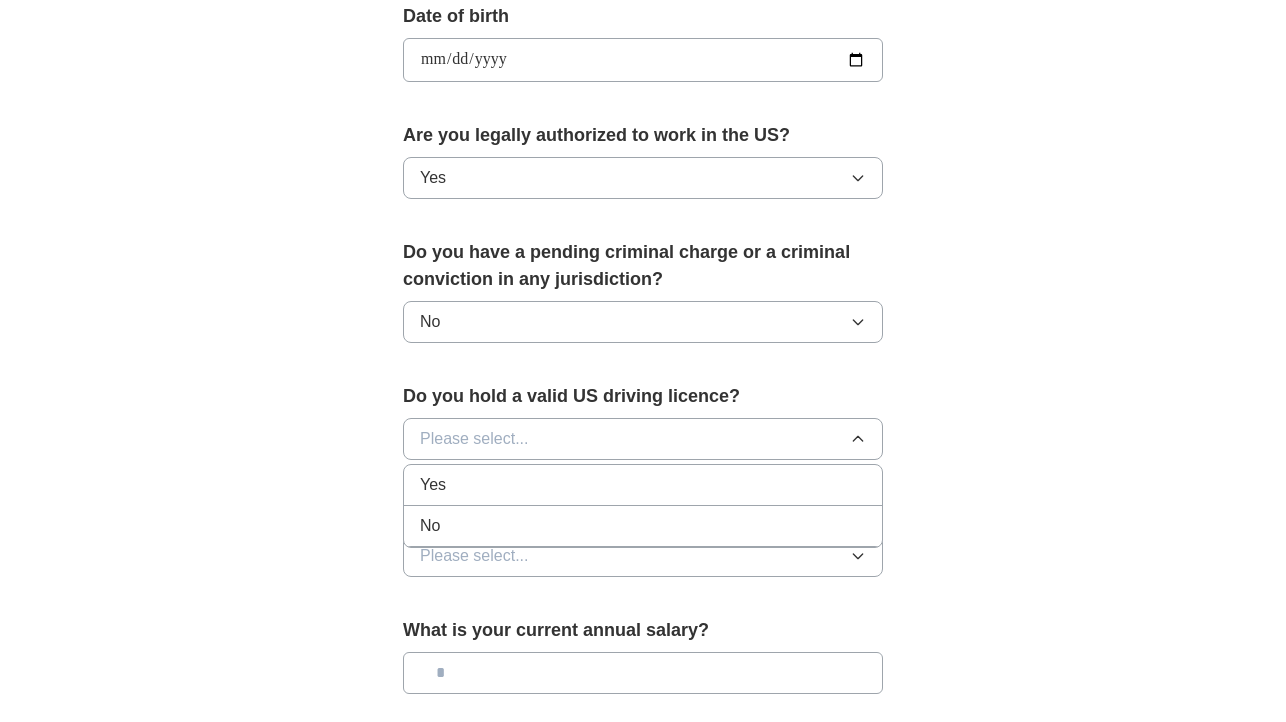 click on "No" at bounding box center [643, 526] 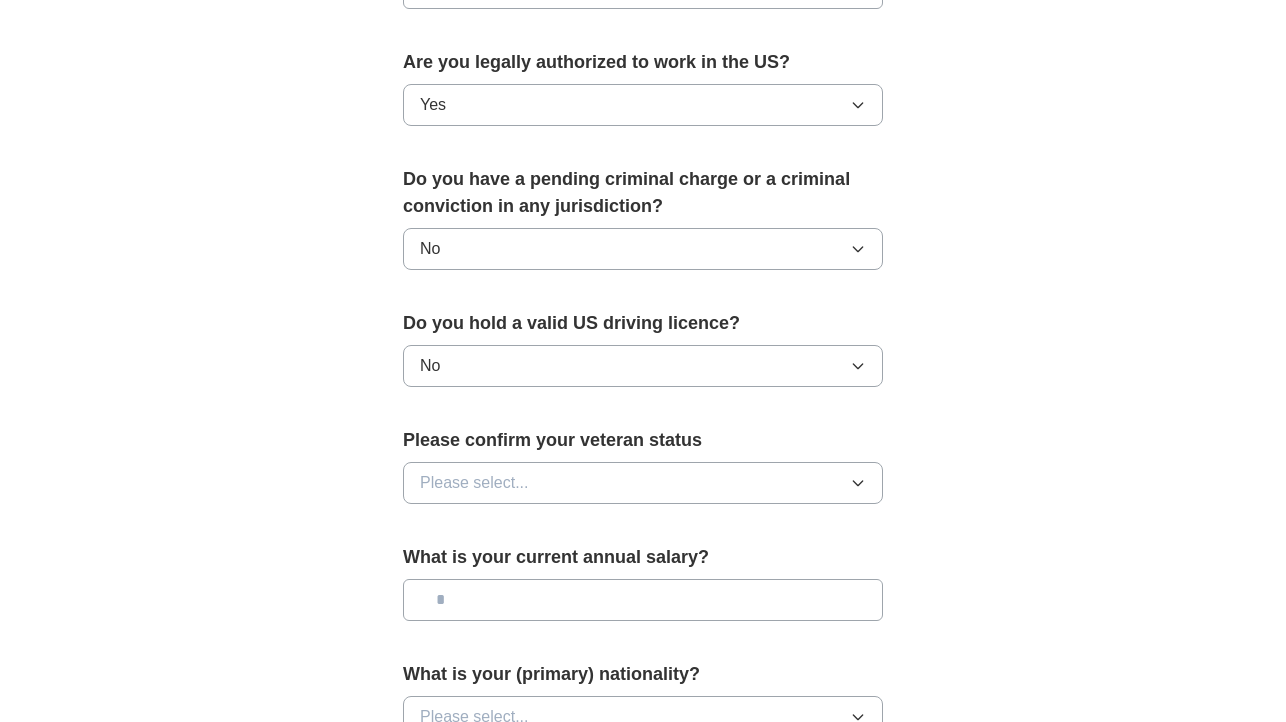 scroll, scrollTop: 1038, scrollLeft: 0, axis: vertical 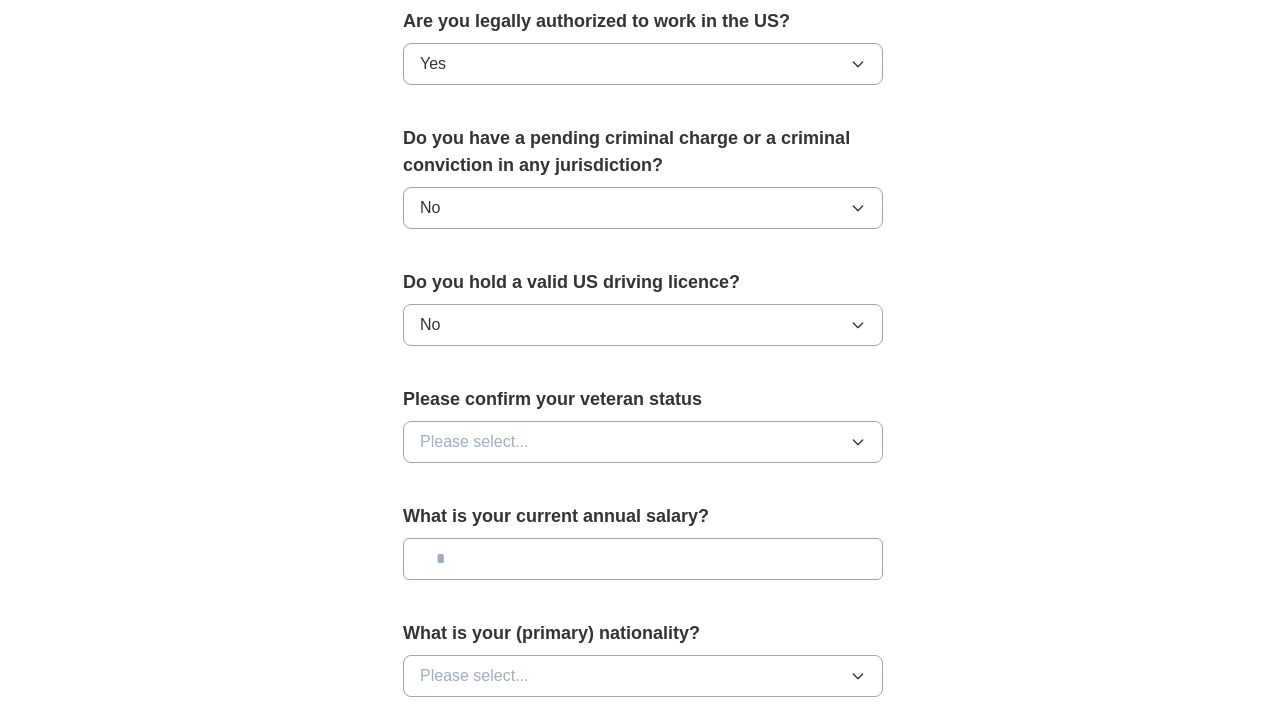 click on "Please select..." at bounding box center [643, 442] 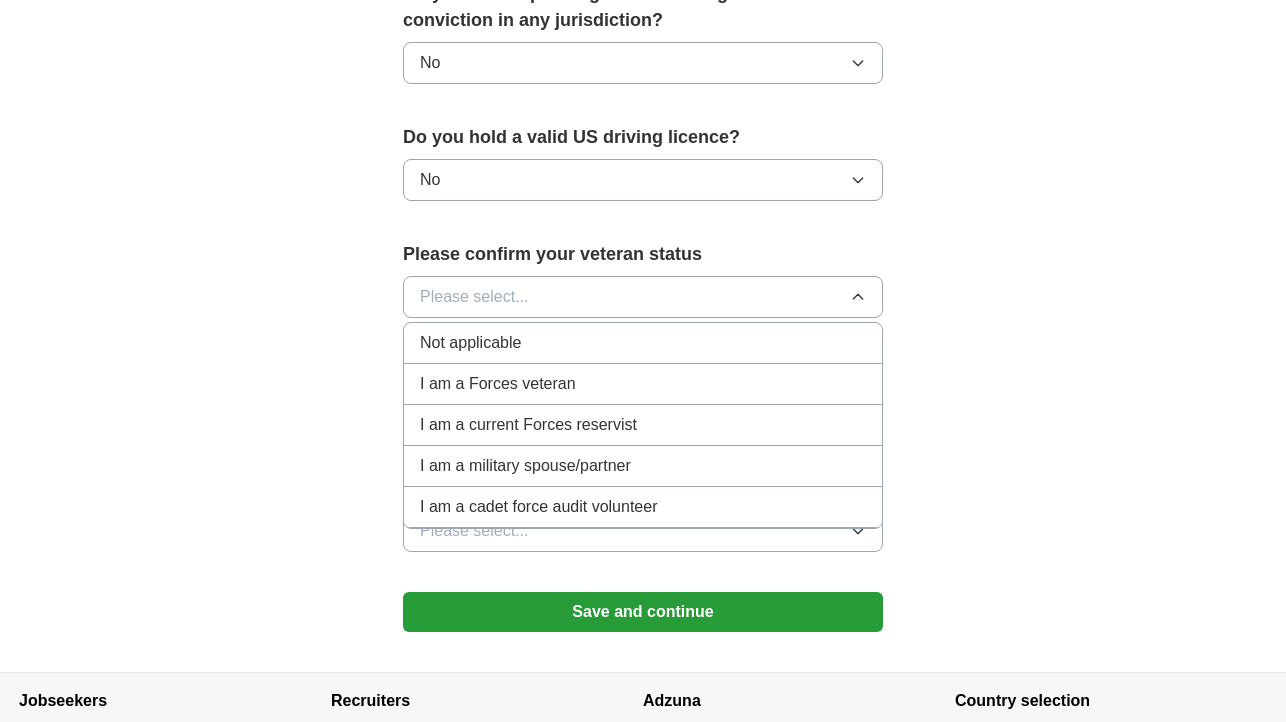 scroll, scrollTop: 1184, scrollLeft: 0, axis: vertical 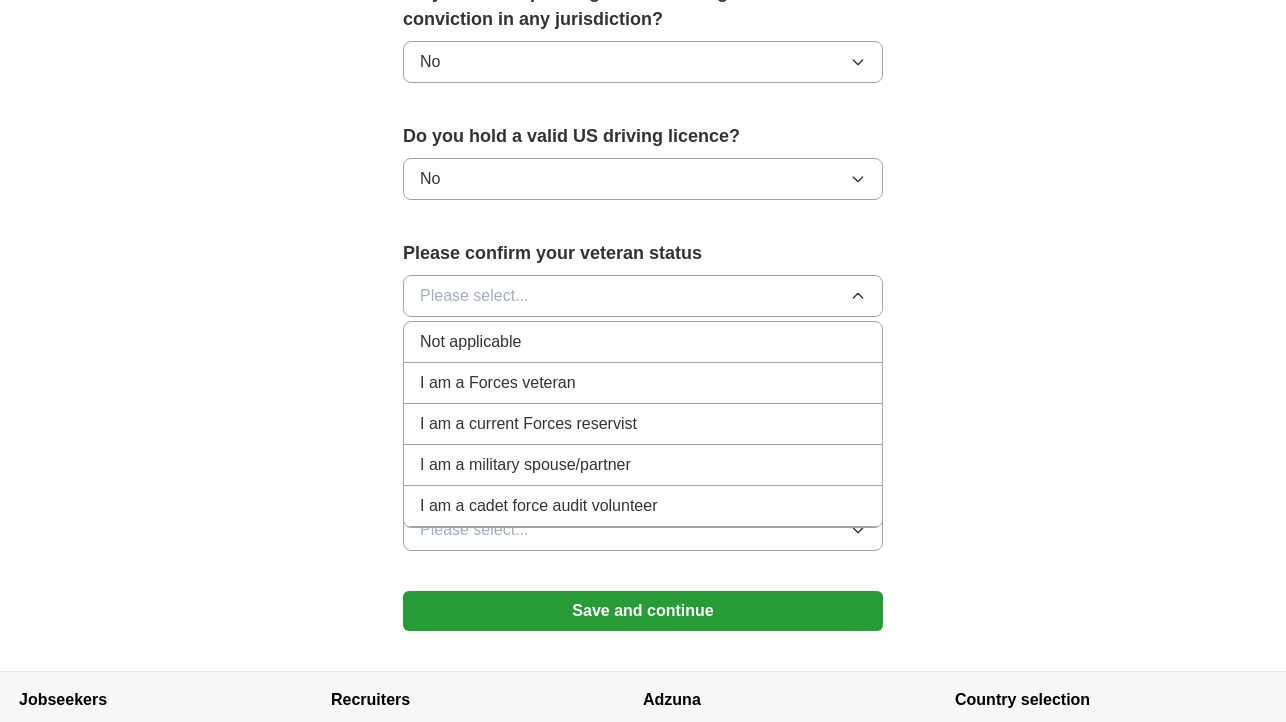 click on "Not applicable" at bounding box center (643, 342) 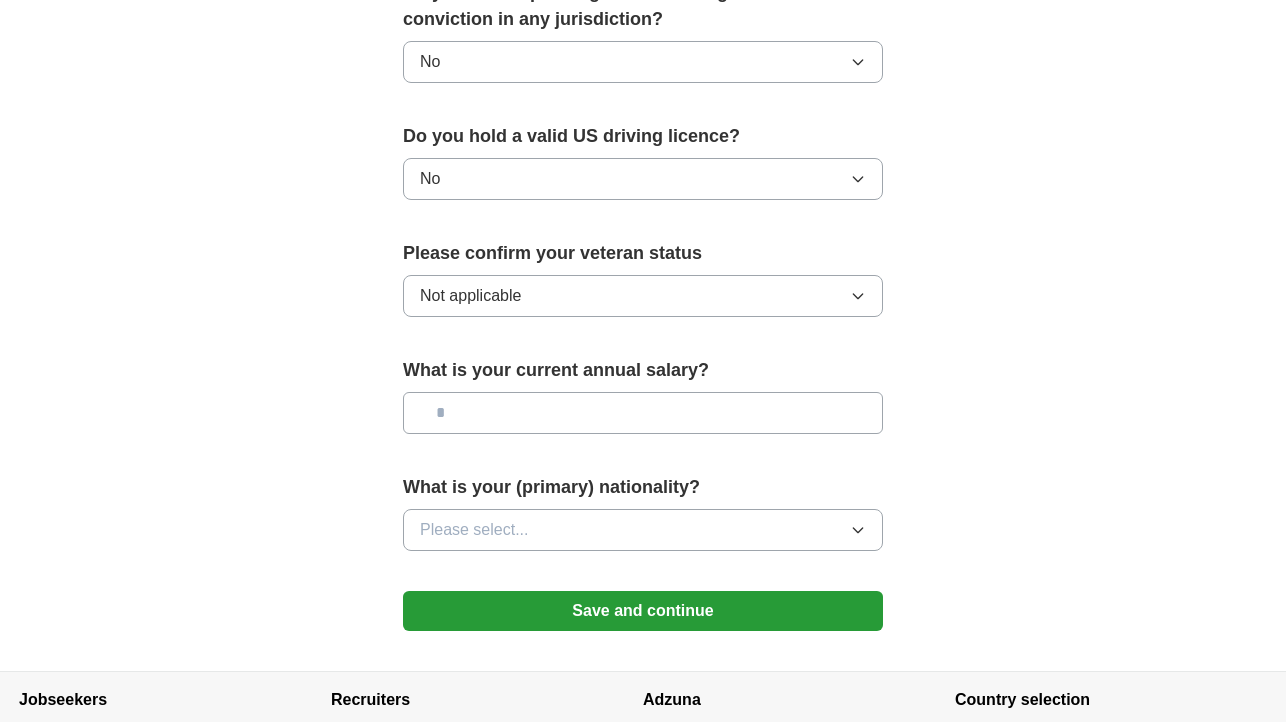 click on "What is your current annual salary?" at bounding box center [643, 370] 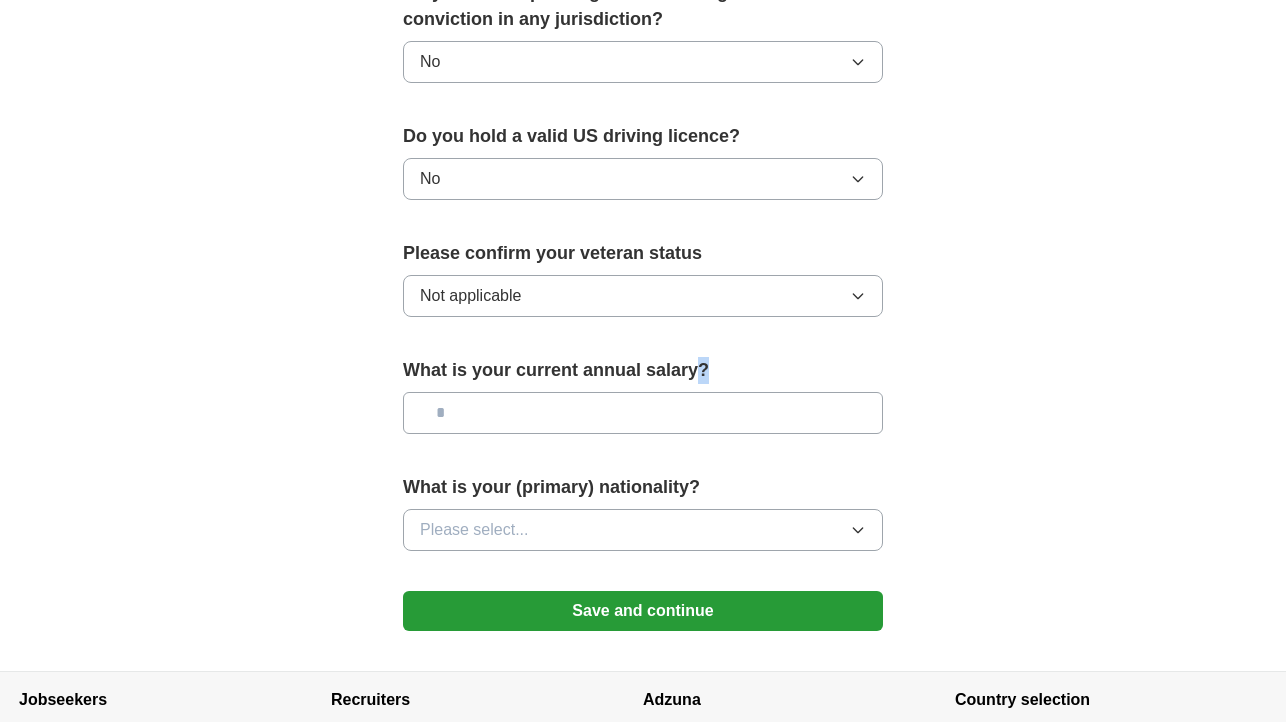 click at bounding box center (643, 413) 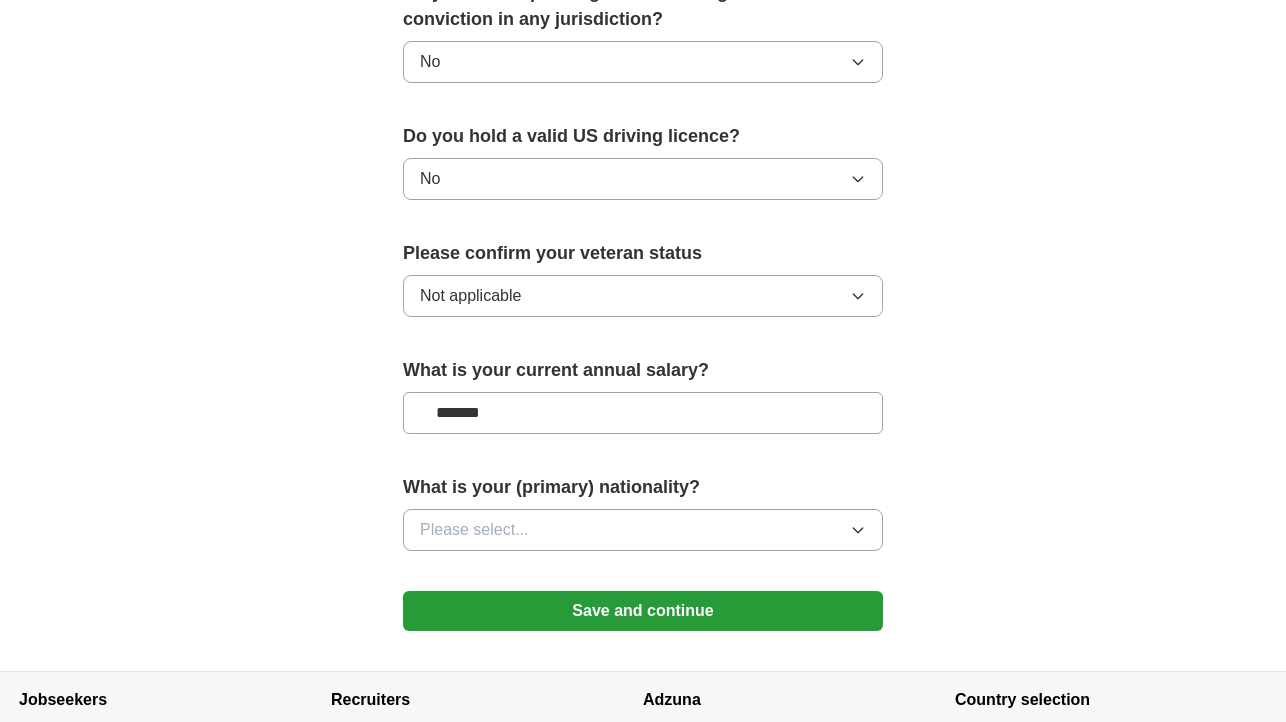 type on "*******" 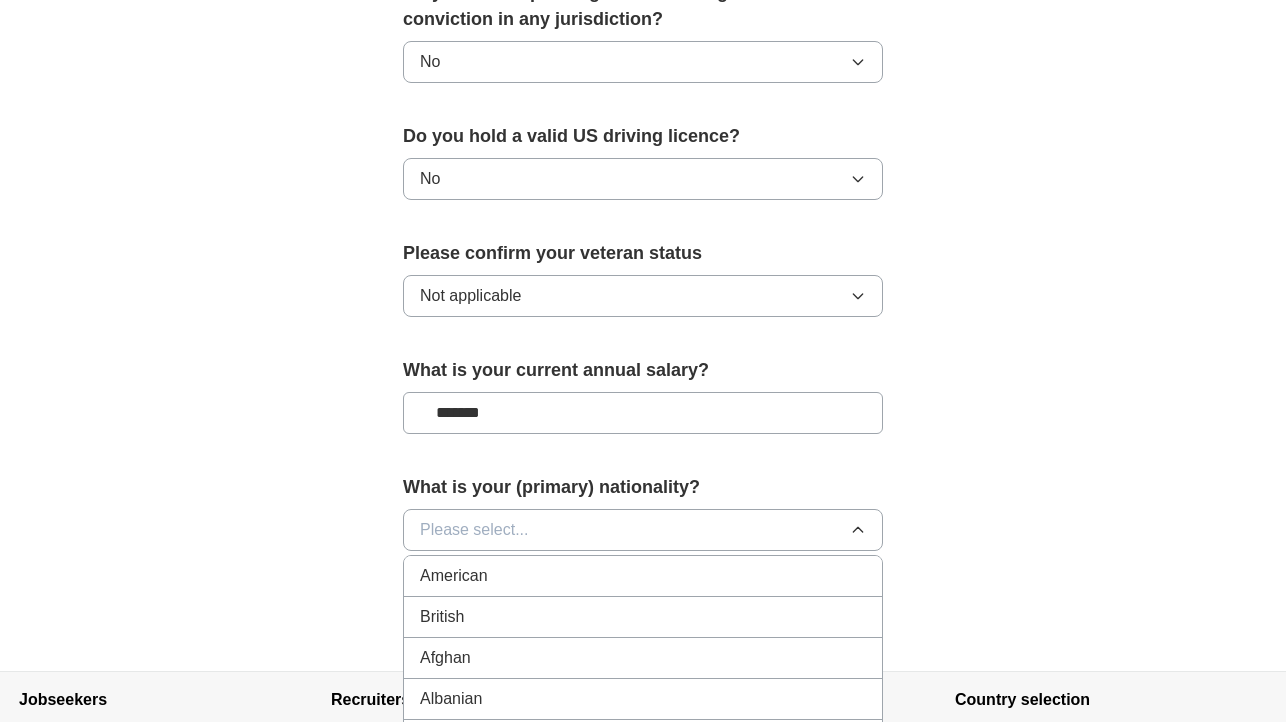 type 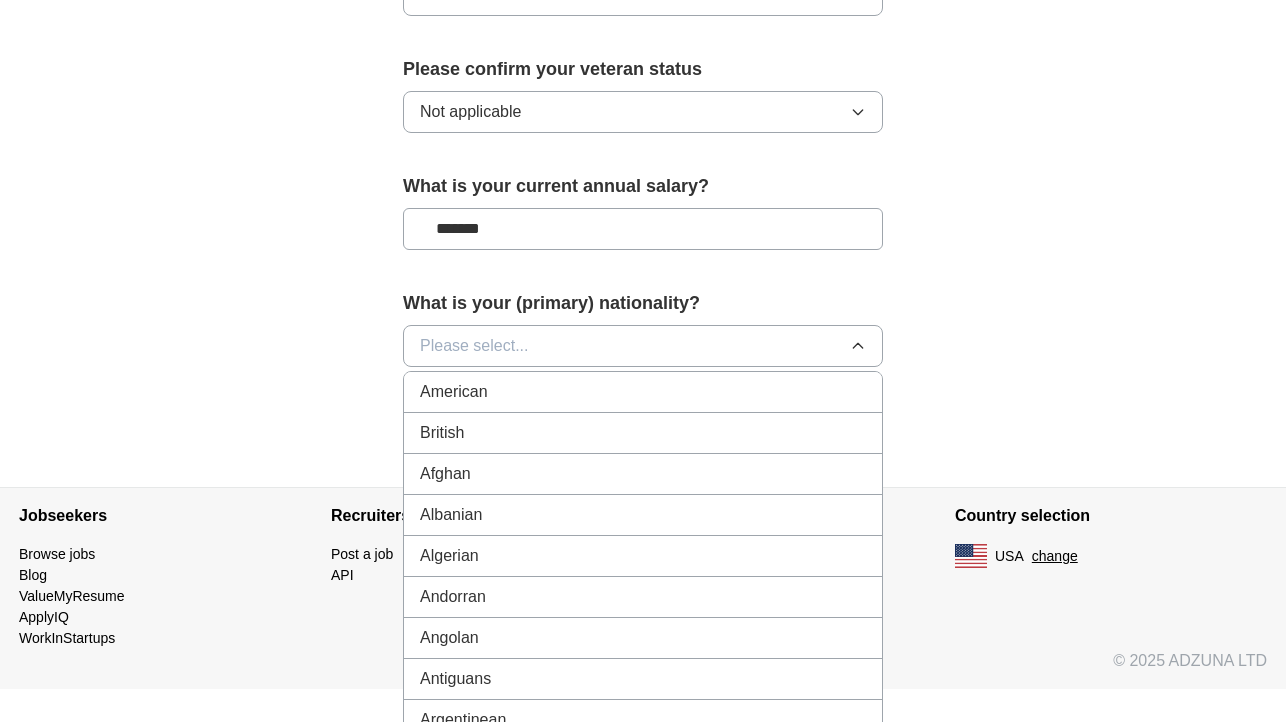scroll, scrollTop: 1369, scrollLeft: 0, axis: vertical 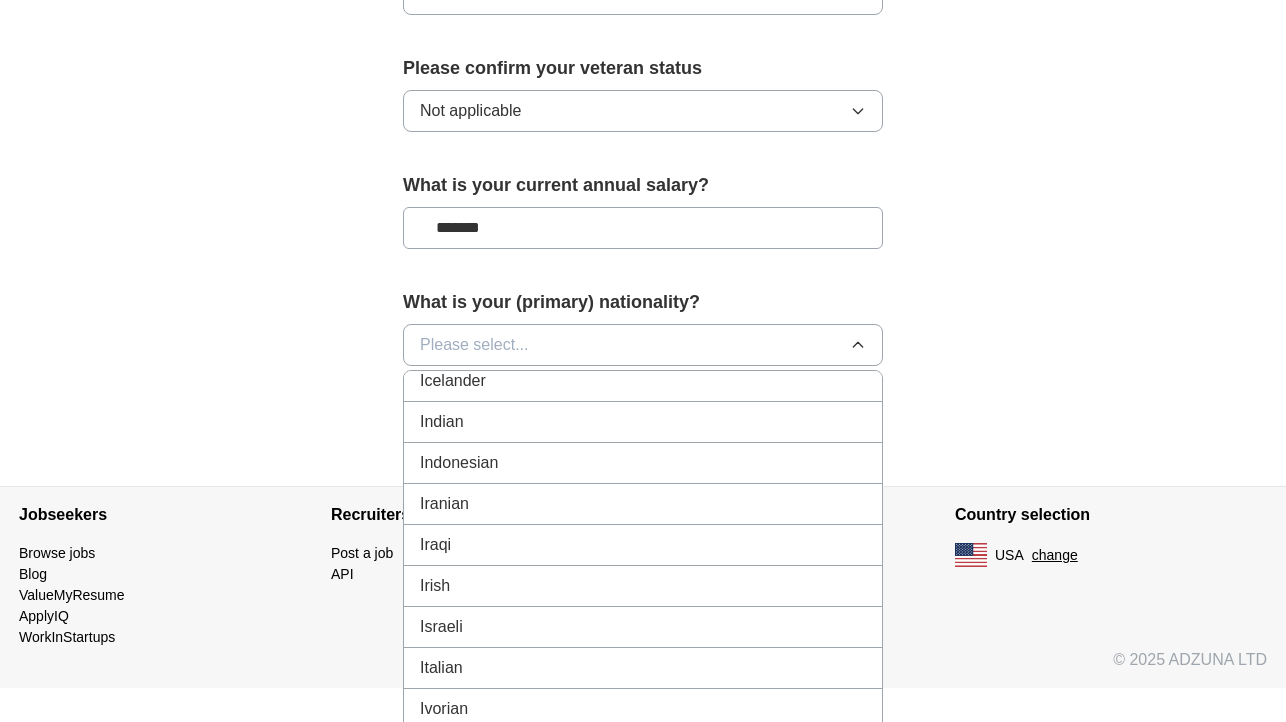click on "Indian" at bounding box center [643, 422] 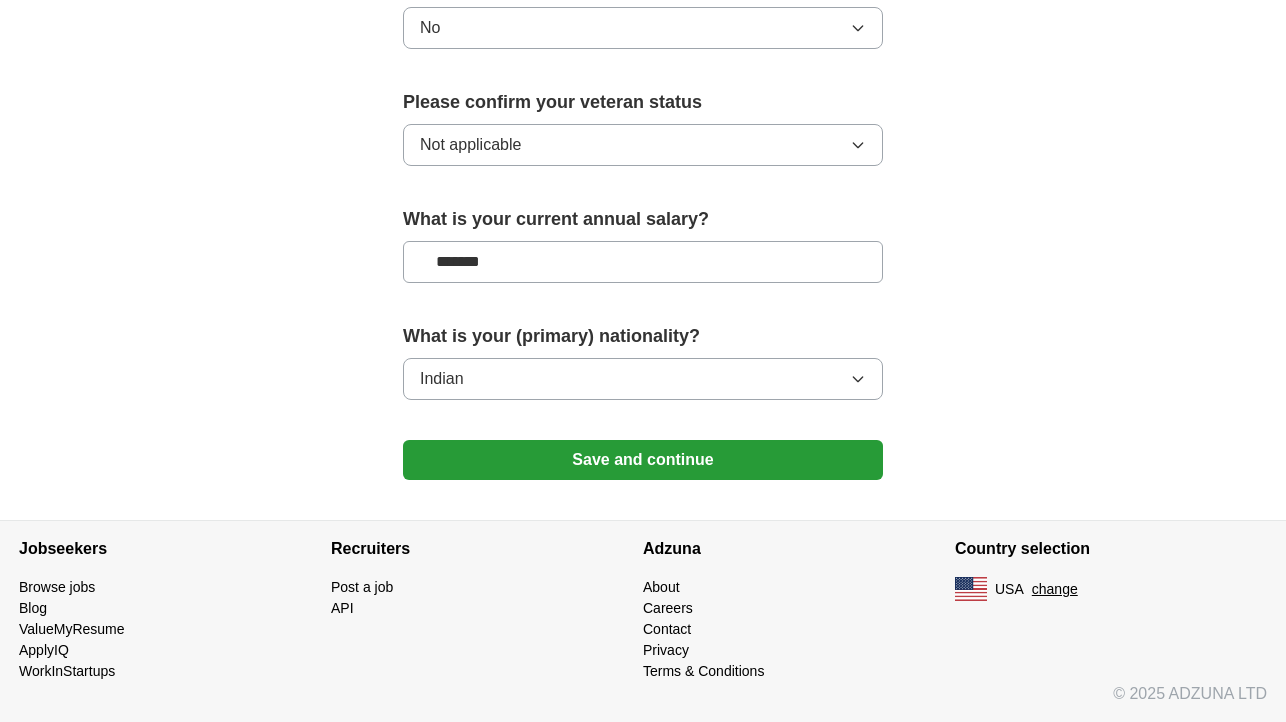 click on "Save and continue" at bounding box center [643, 460] 